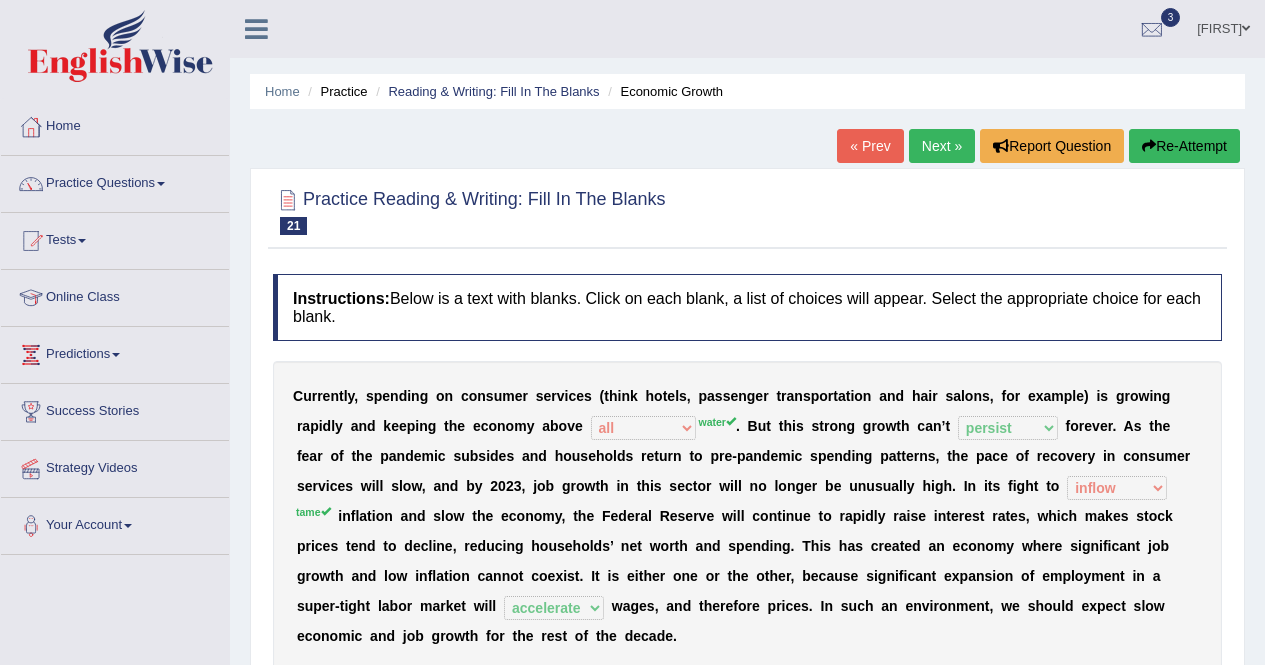 select on "all" 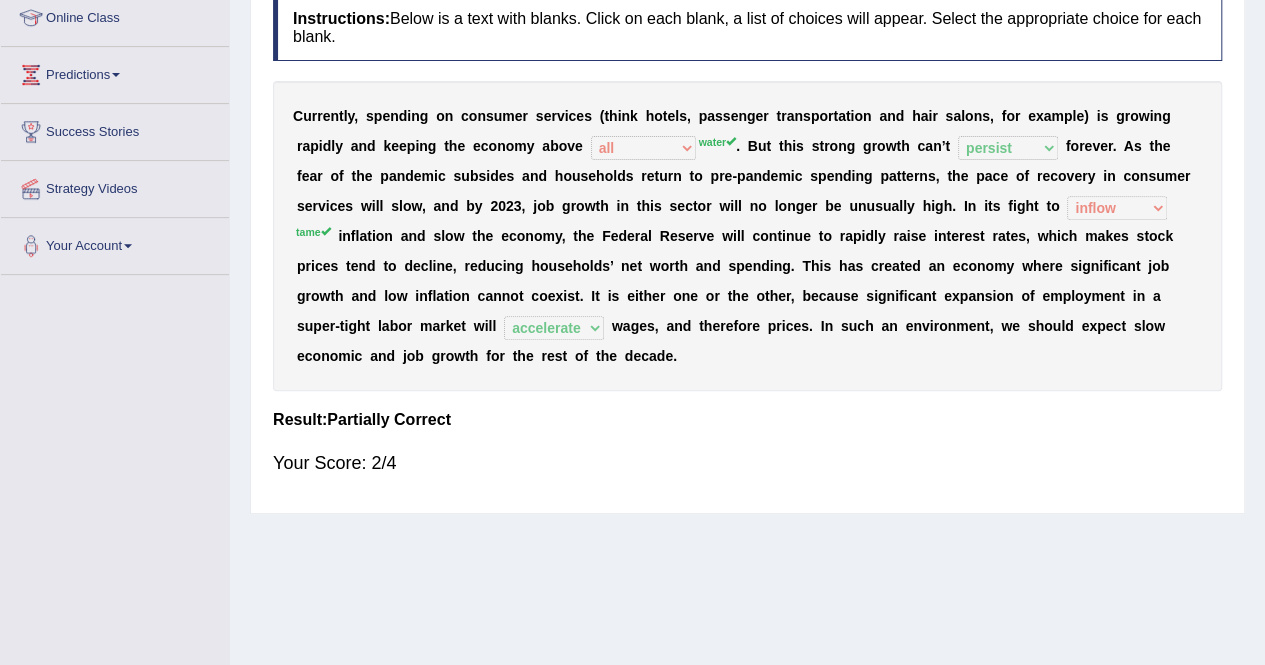 scroll, scrollTop: 0, scrollLeft: 0, axis: both 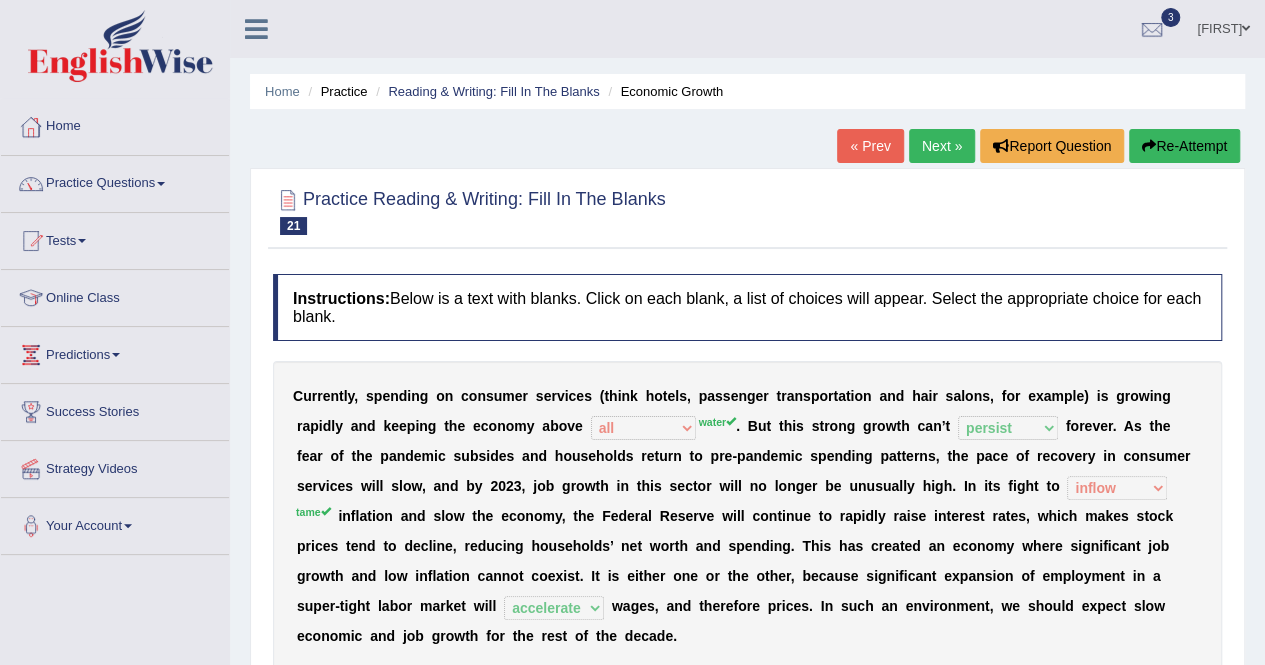 click on "Home" at bounding box center (115, 124) 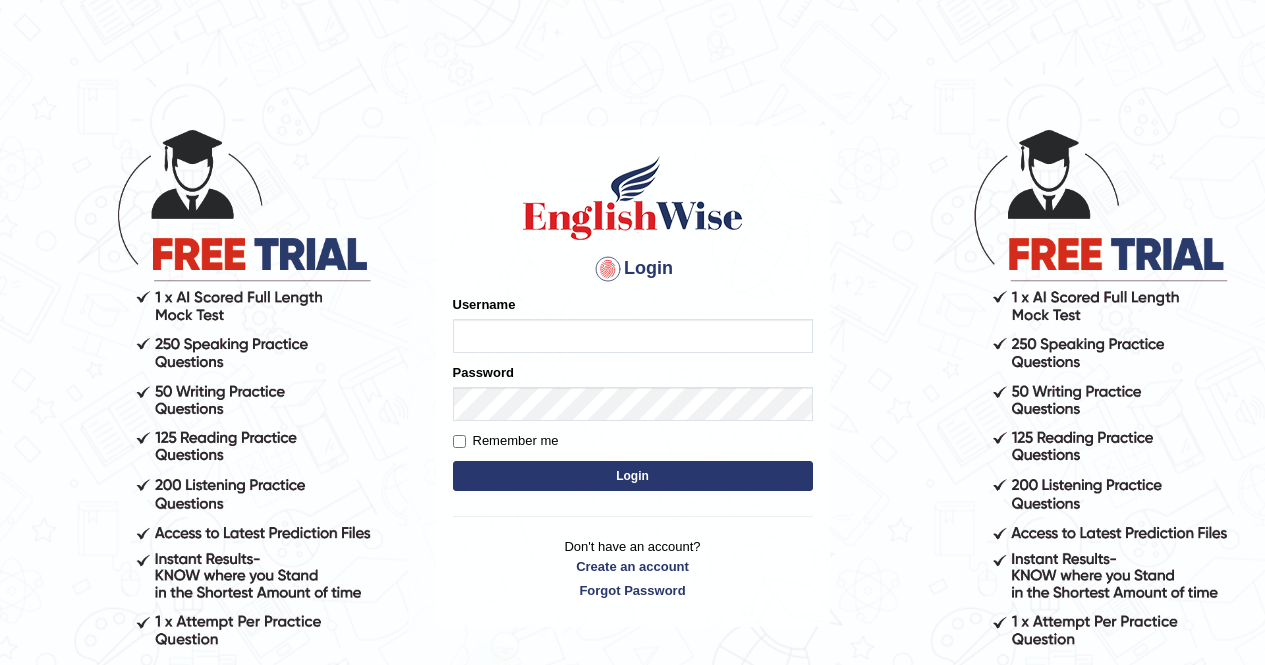 scroll, scrollTop: 0, scrollLeft: 0, axis: both 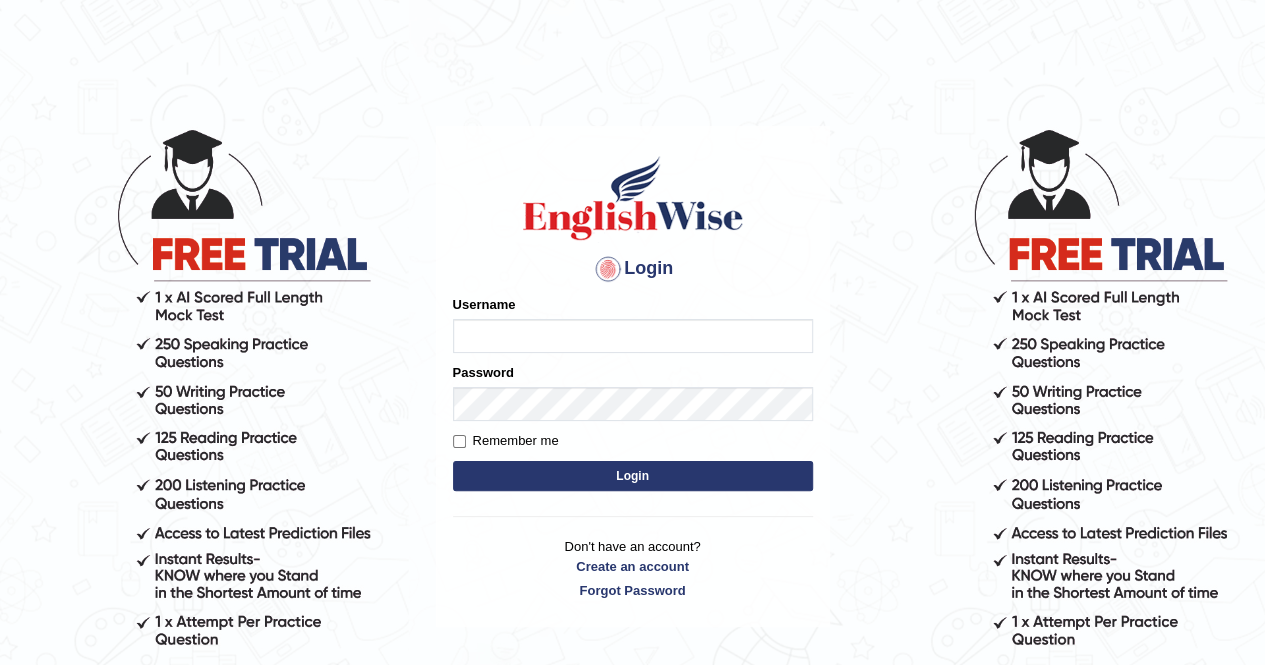 type on "poonam7777" 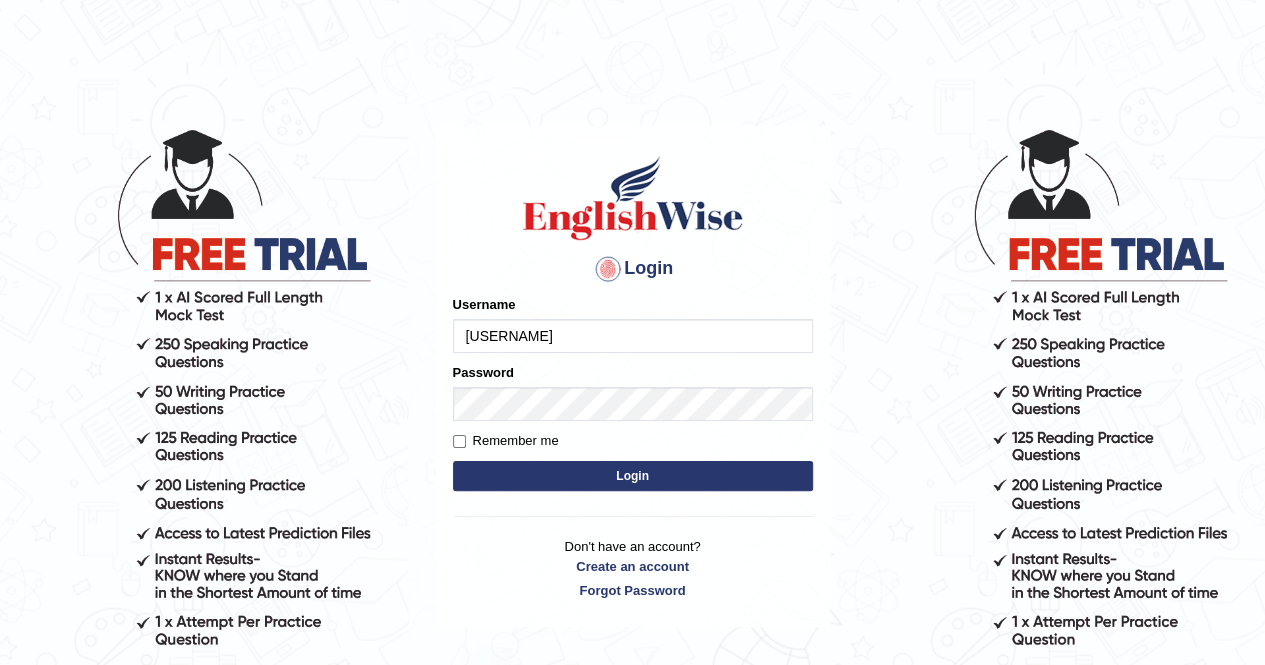 click on "Login" at bounding box center (633, 476) 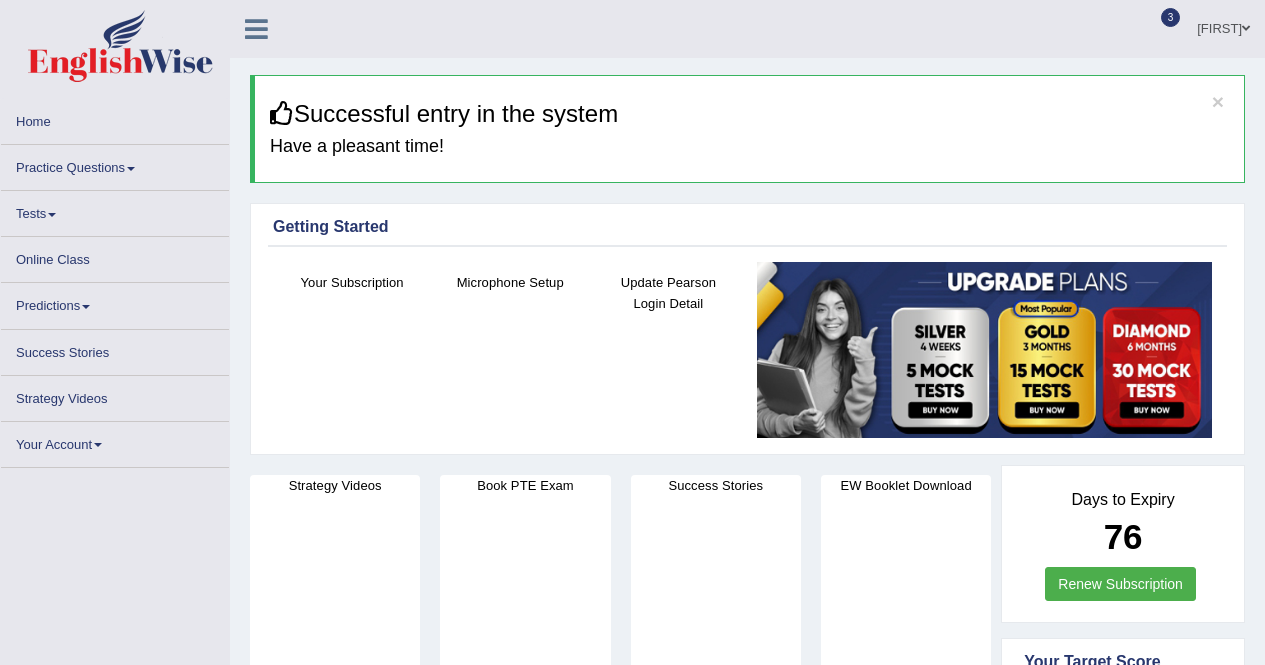 scroll, scrollTop: 0, scrollLeft: 0, axis: both 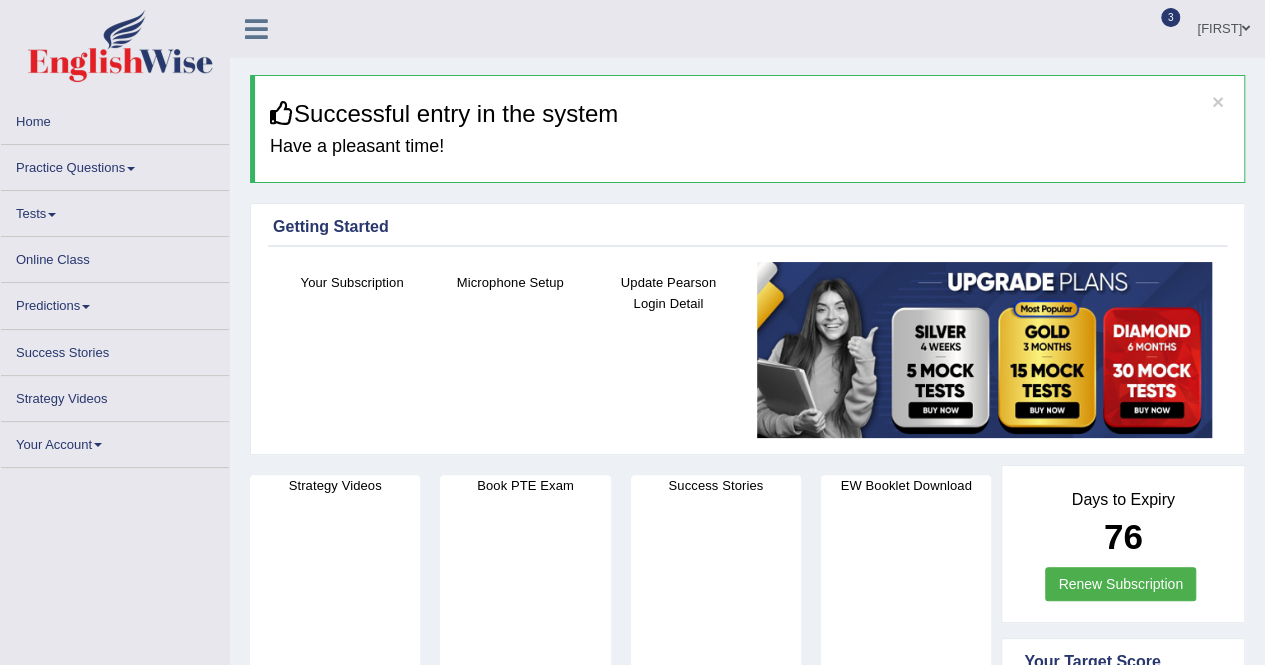click on "Practice Questions" at bounding box center (115, 164) 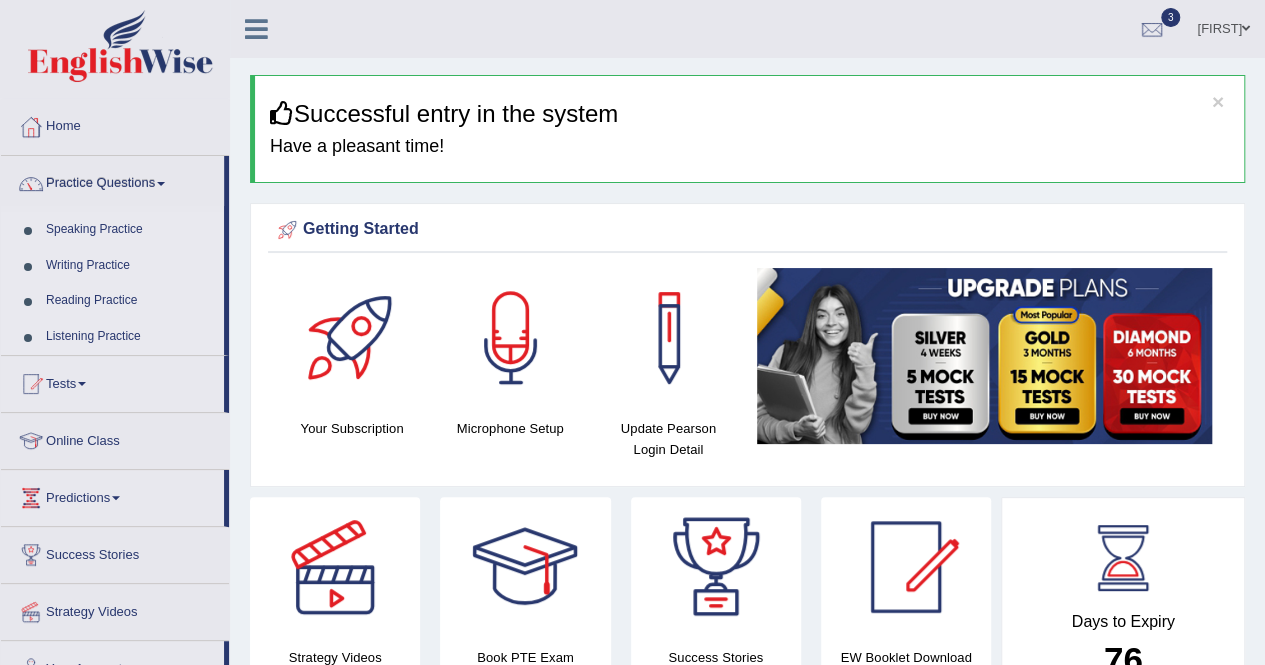 click on "Speaking Practice" at bounding box center [130, 230] 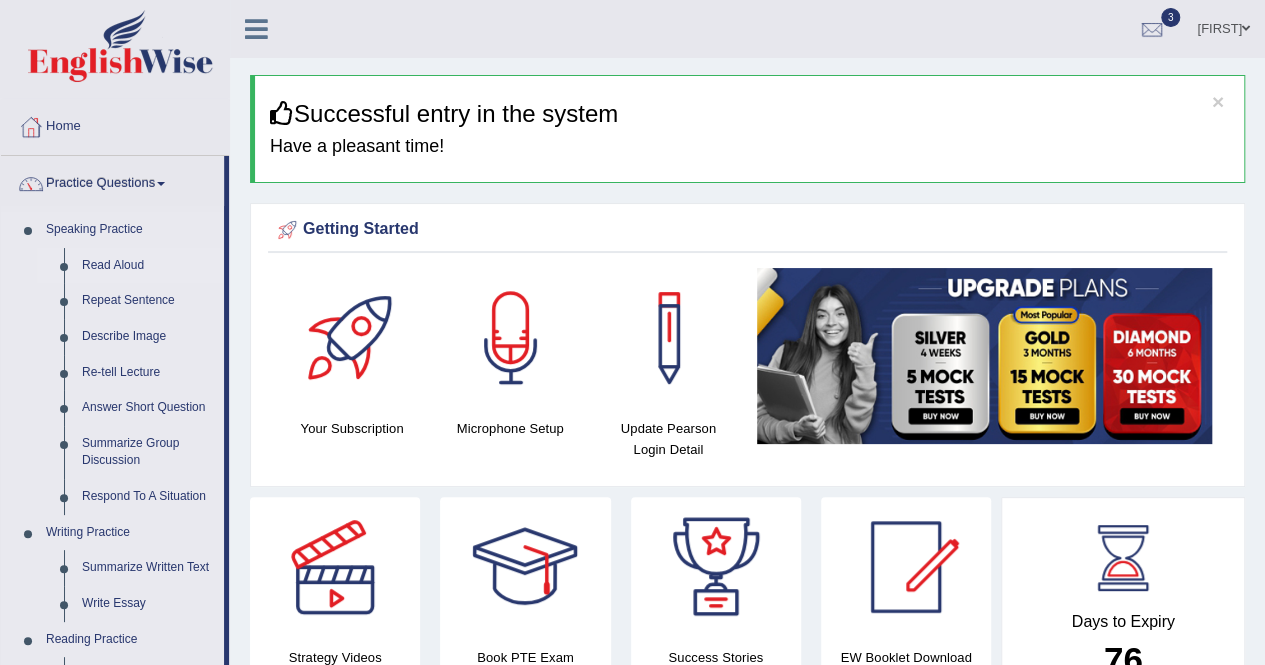 click on "Read Aloud" at bounding box center [148, 266] 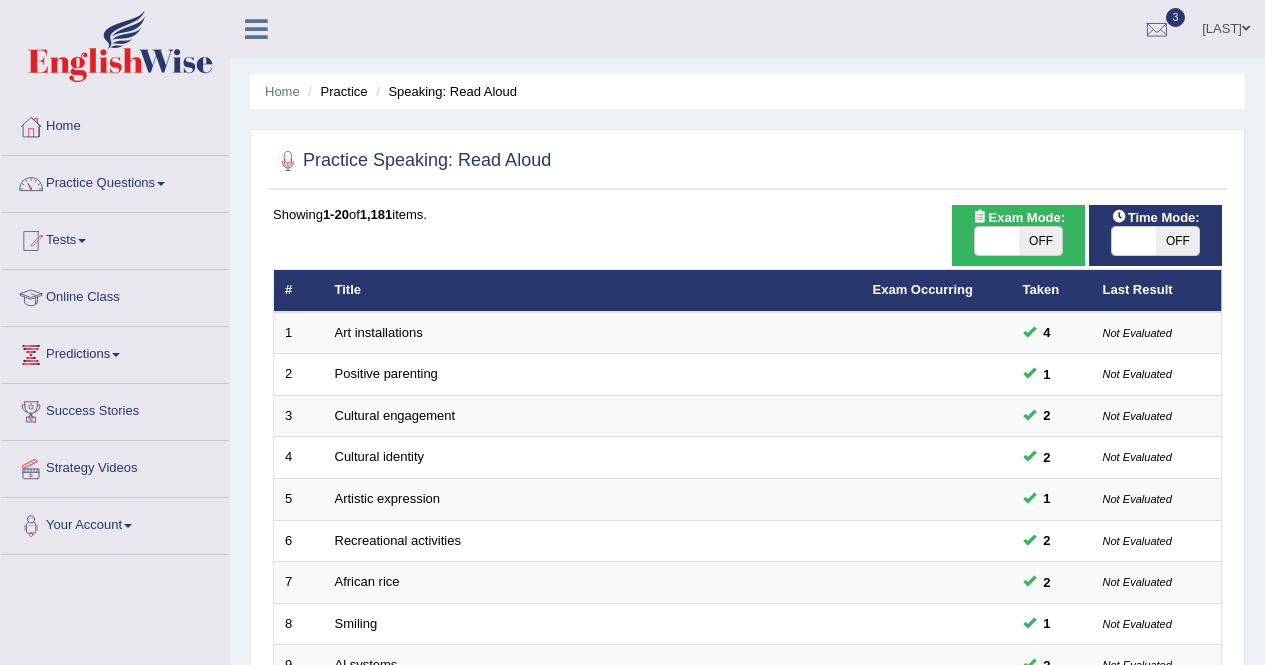 scroll, scrollTop: 0, scrollLeft: 0, axis: both 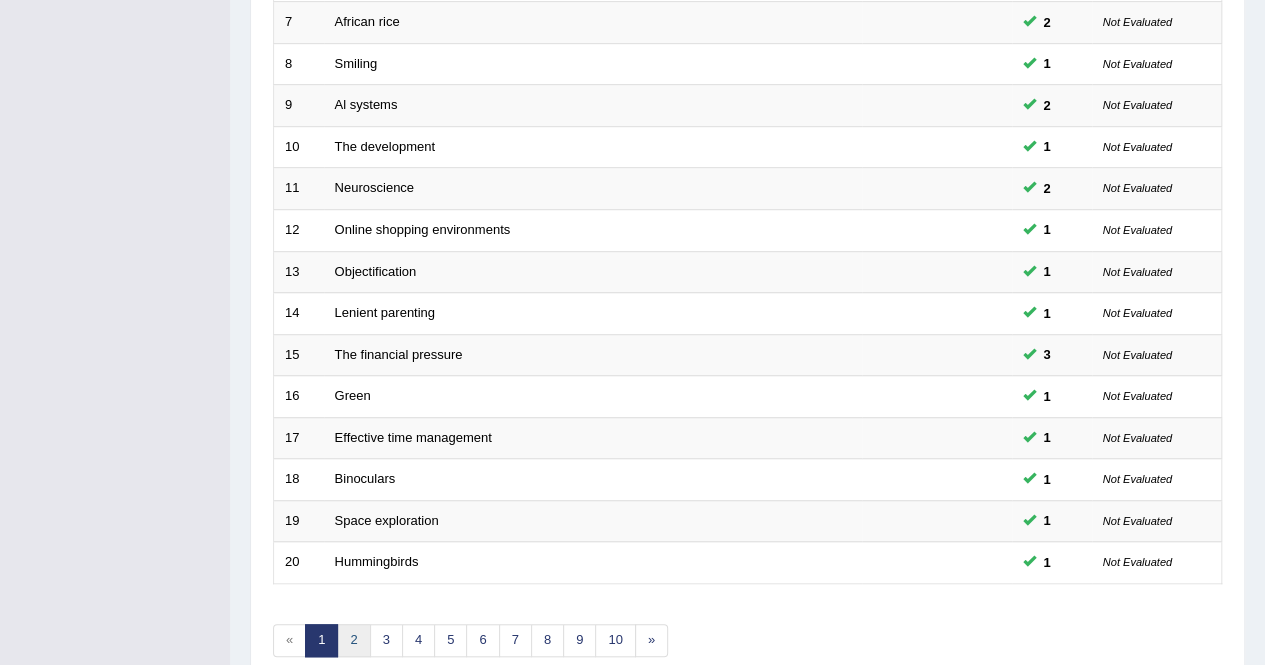 click on "2" at bounding box center (353, 640) 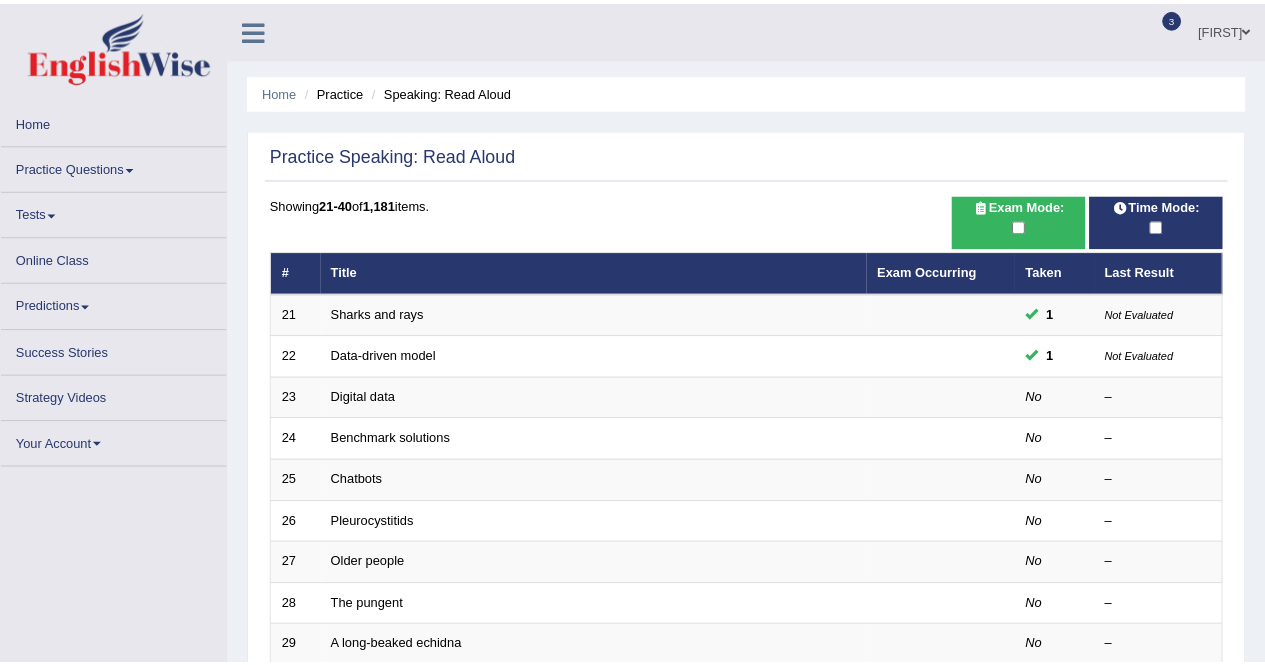 scroll, scrollTop: 0, scrollLeft: 0, axis: both 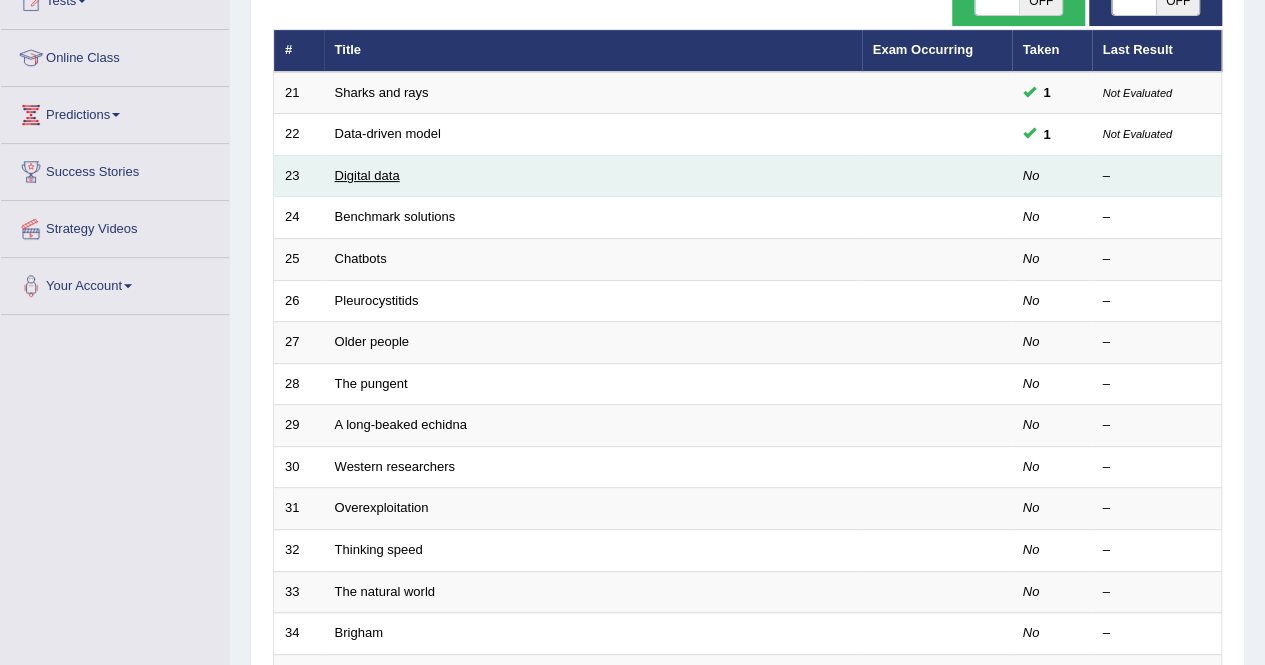 click on "Digital data" at bounding box center [367, 175] 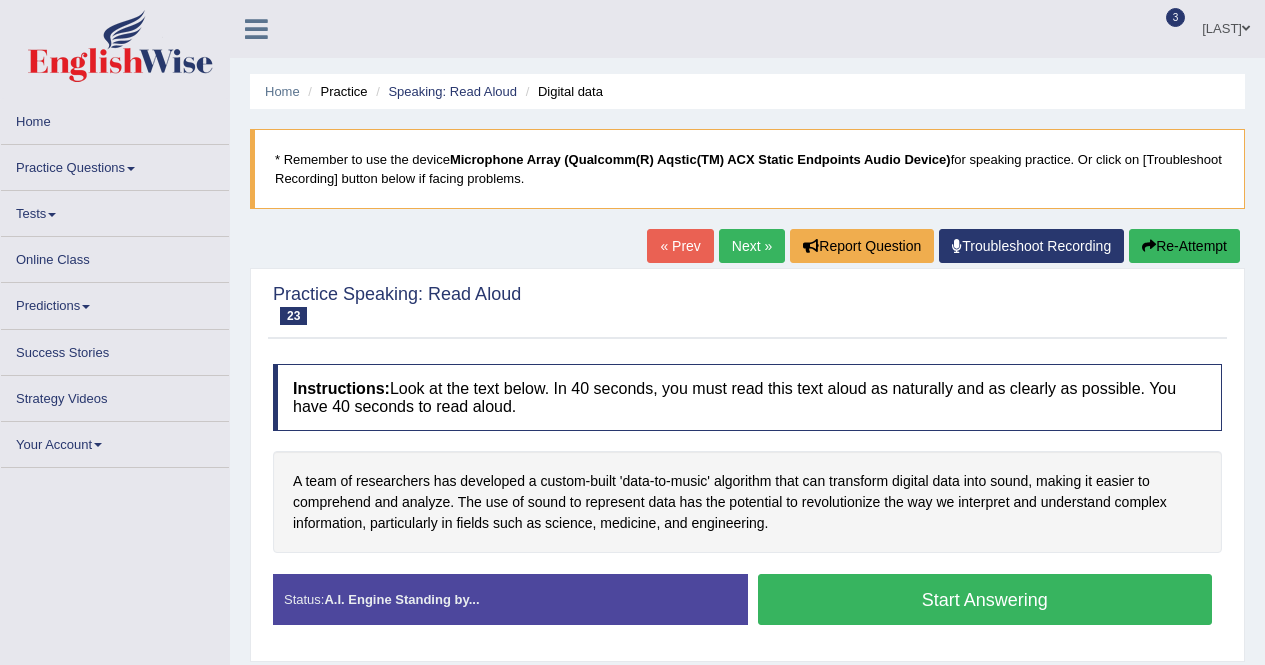scroll, scrollTop: 0, scrollLeft: 0, axis: both 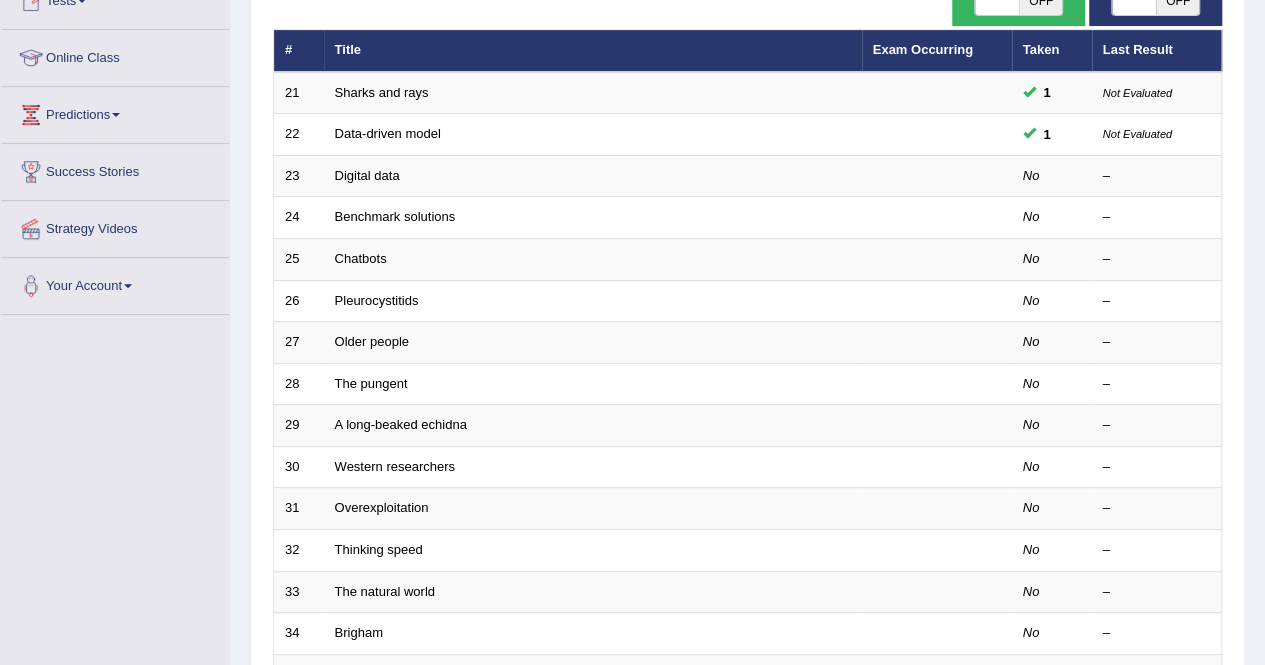 checkbox on "true" 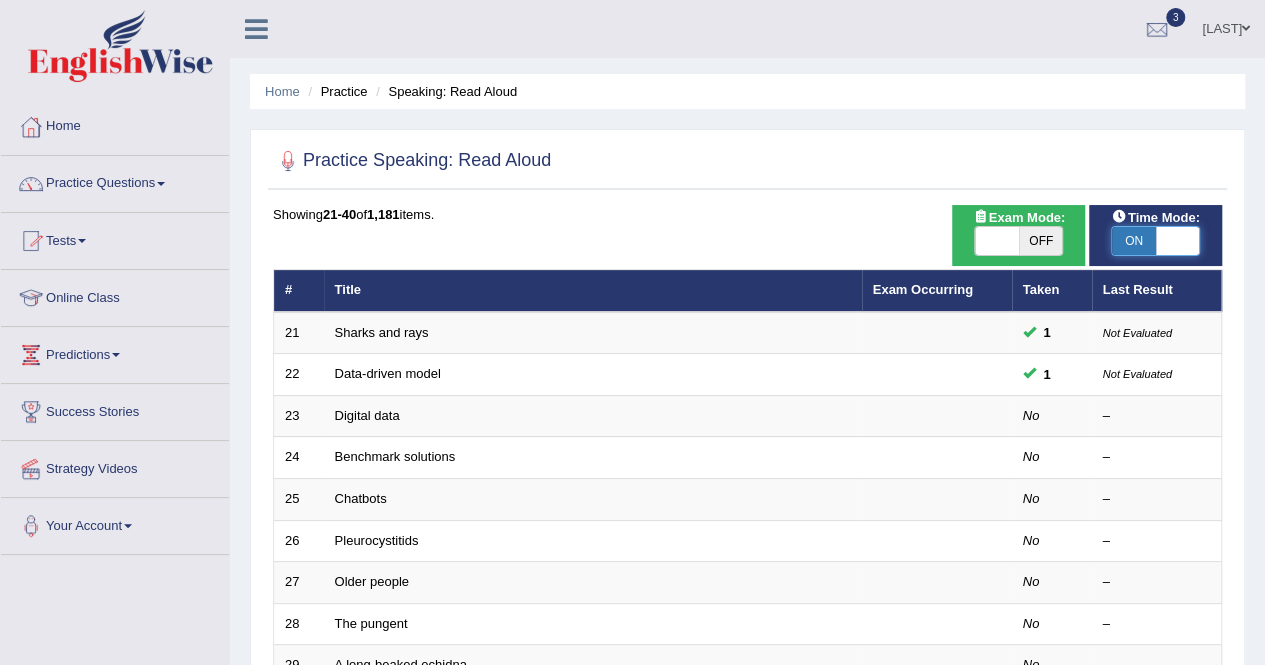 click on "Toggle navigation
Home
Practice Questions   Speaking Practice Read Aloud
Repeat Sentence
Describe Image
Re-tell Lecture
Answer Short Question
Summarize Group Discussion
Respond To A Situation
Writing Practice  Summarize Written Text
Write Essay
Reading Practice  Reading & Writing: Fill In The Blanks
Choose Multiple Answers
Re-order Paragraphs
Fill In The Blanks
Choose Single Answer
Listening Practice  Summarize Spoken Text
Highlight Incorrect Words
Highlight Correct Summary
Select Missing Word
Choose Single Answer
Choose Multiple Answers
Fill In The Blanks
Write From Dictation
Pronunciation
Tests  Take Practice Sectional Test
Take Mock Test" at bounding box center [632, 657] 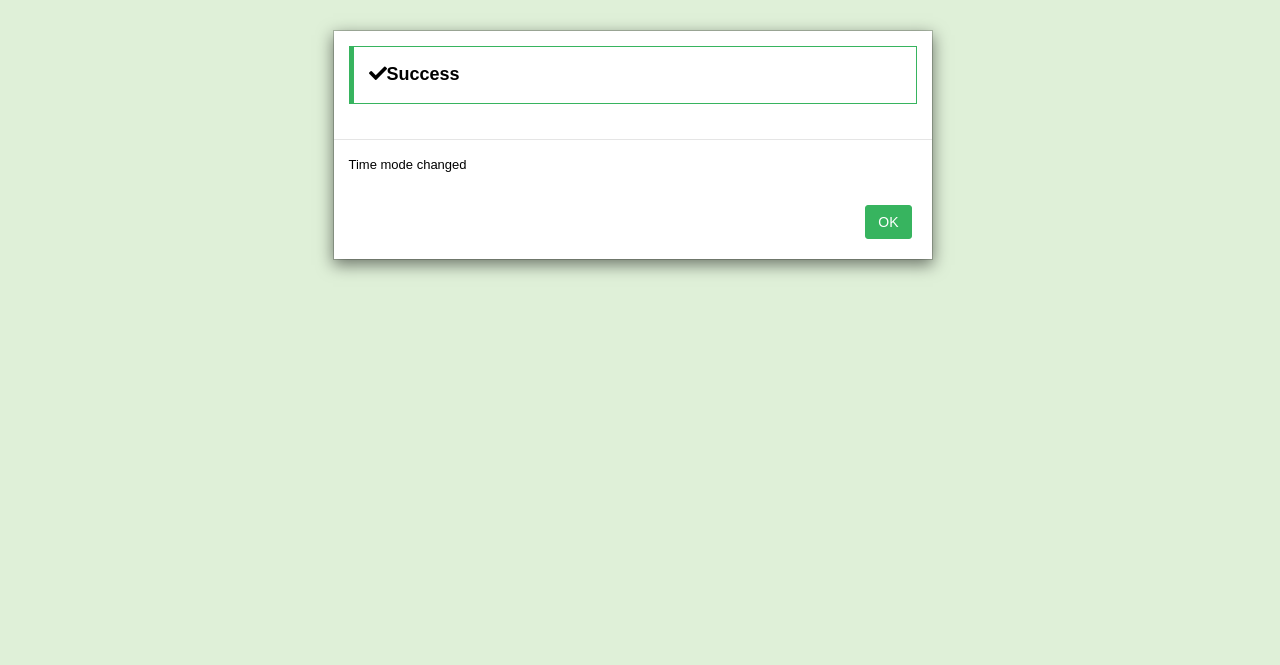 click on "OK" at bounding box center [888, 222] 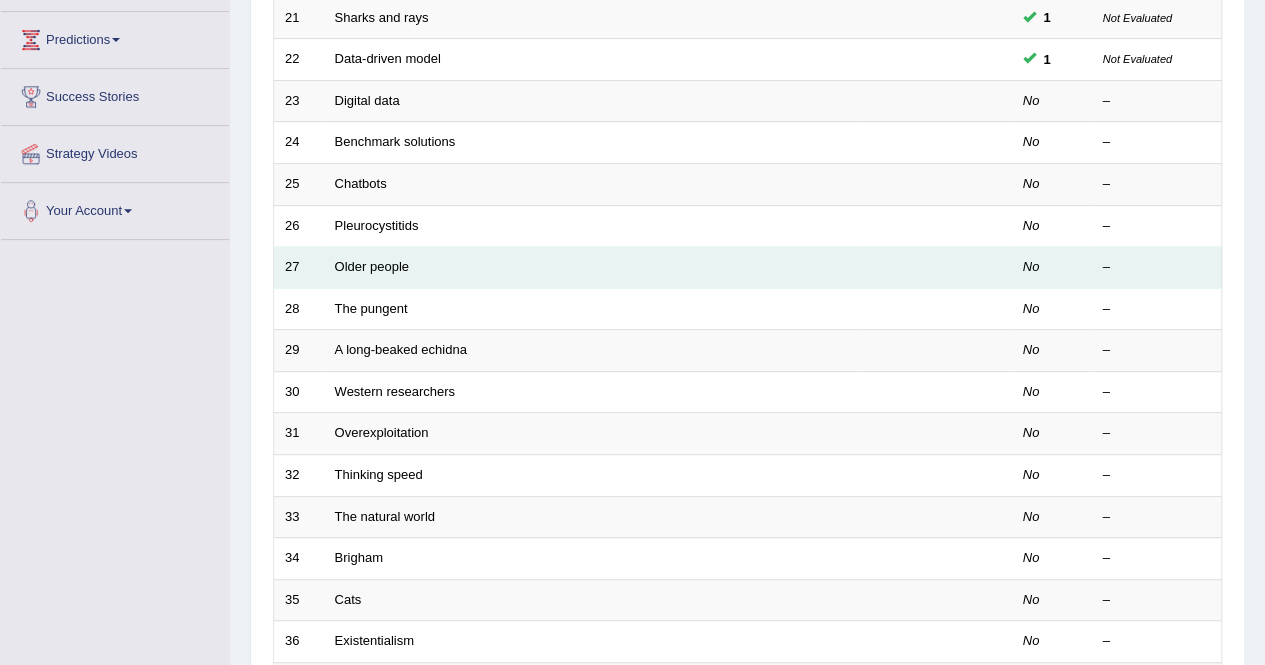 scroll, scrollTop: 280, scrollLeft: 0, axis: vertical 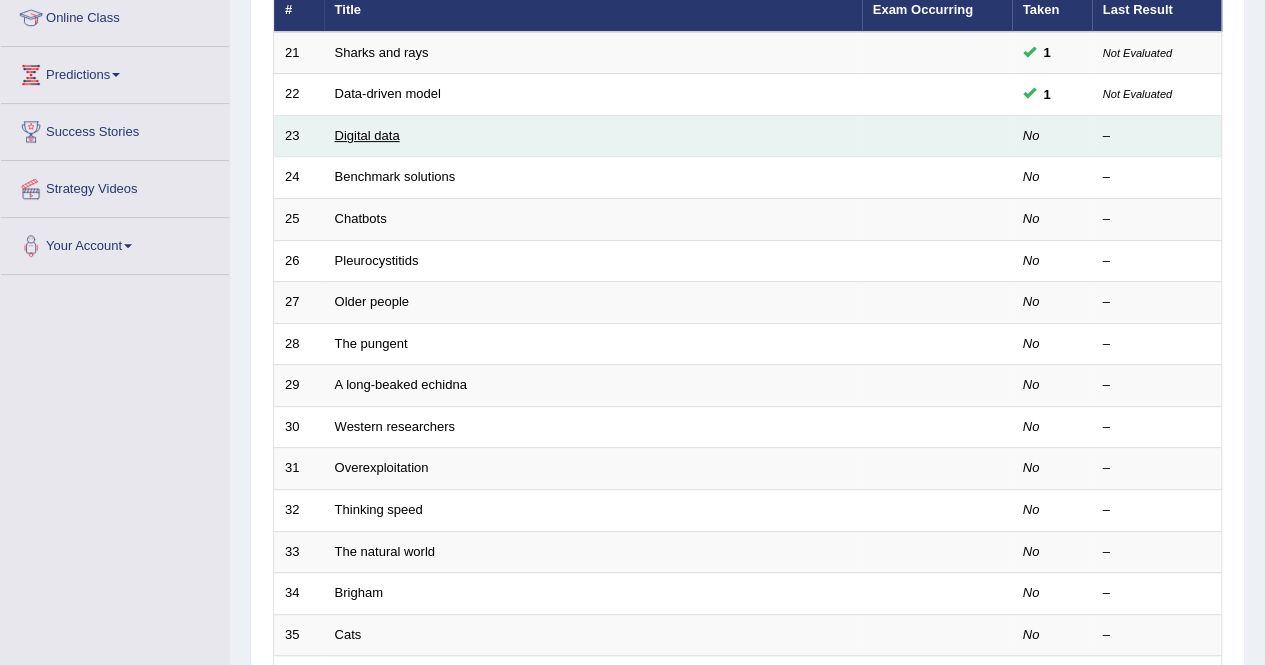 click on "Digital data" at bounding box center [367, 135] 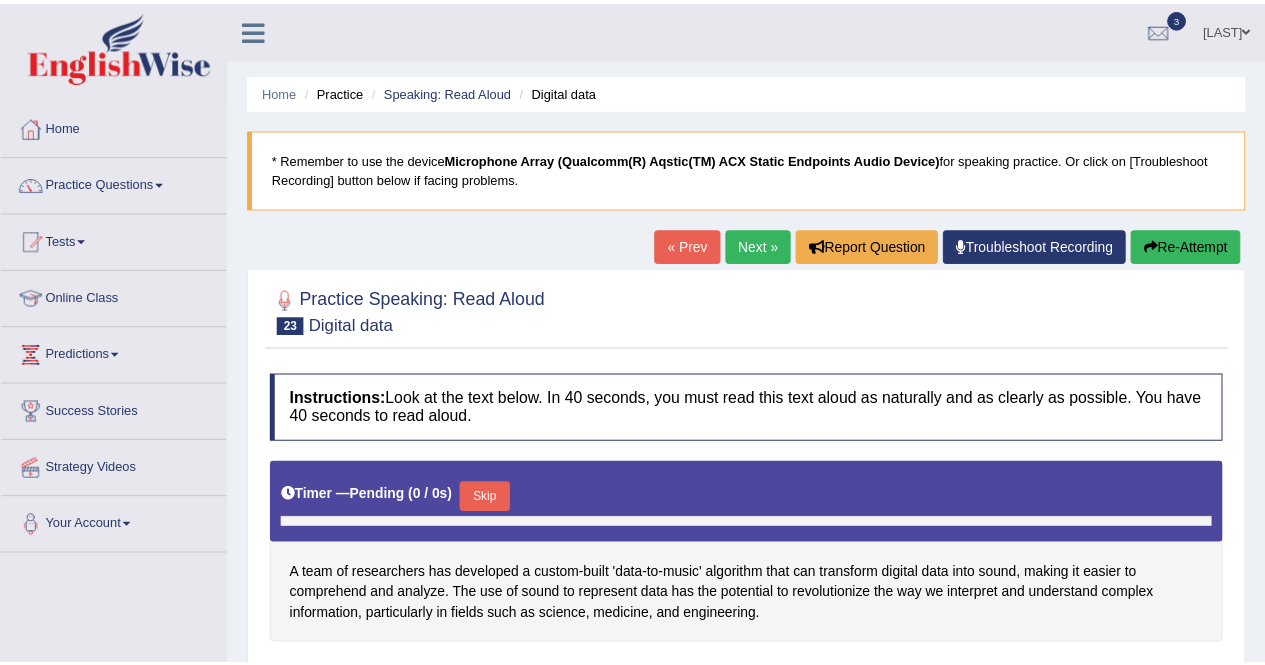 scroll, scrollTop: 0, scrollLeft: 0, axis: both 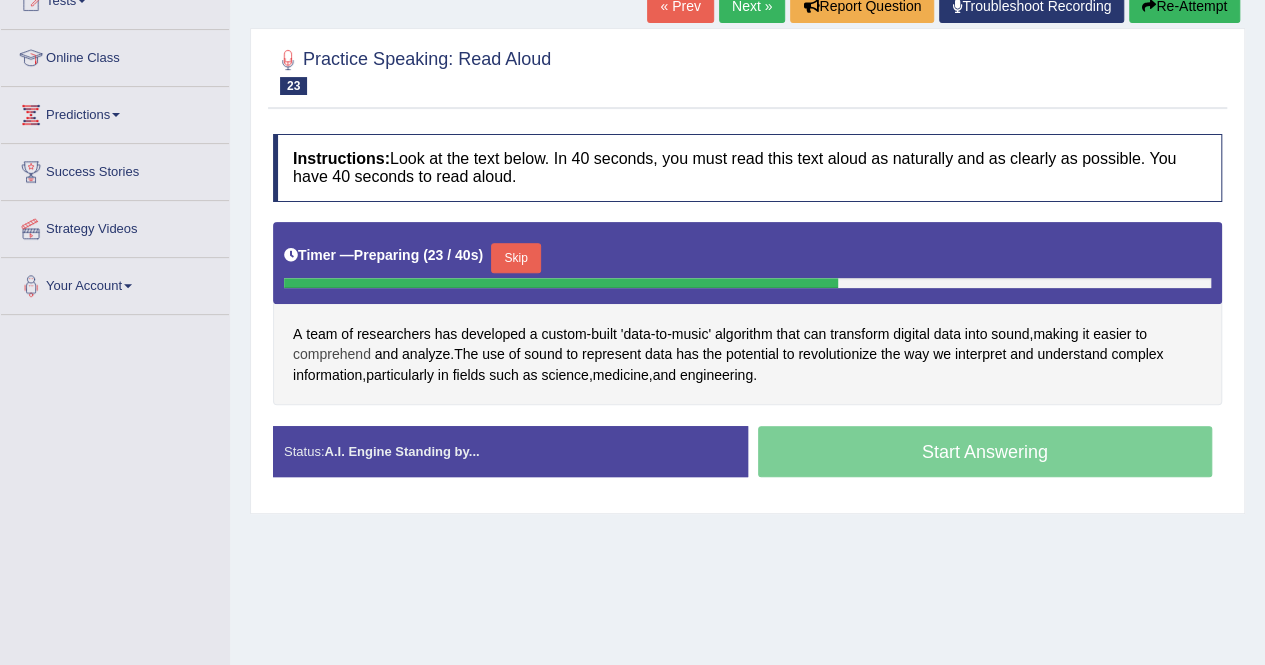 click on "comprehend" at bounding box center (332, 354) 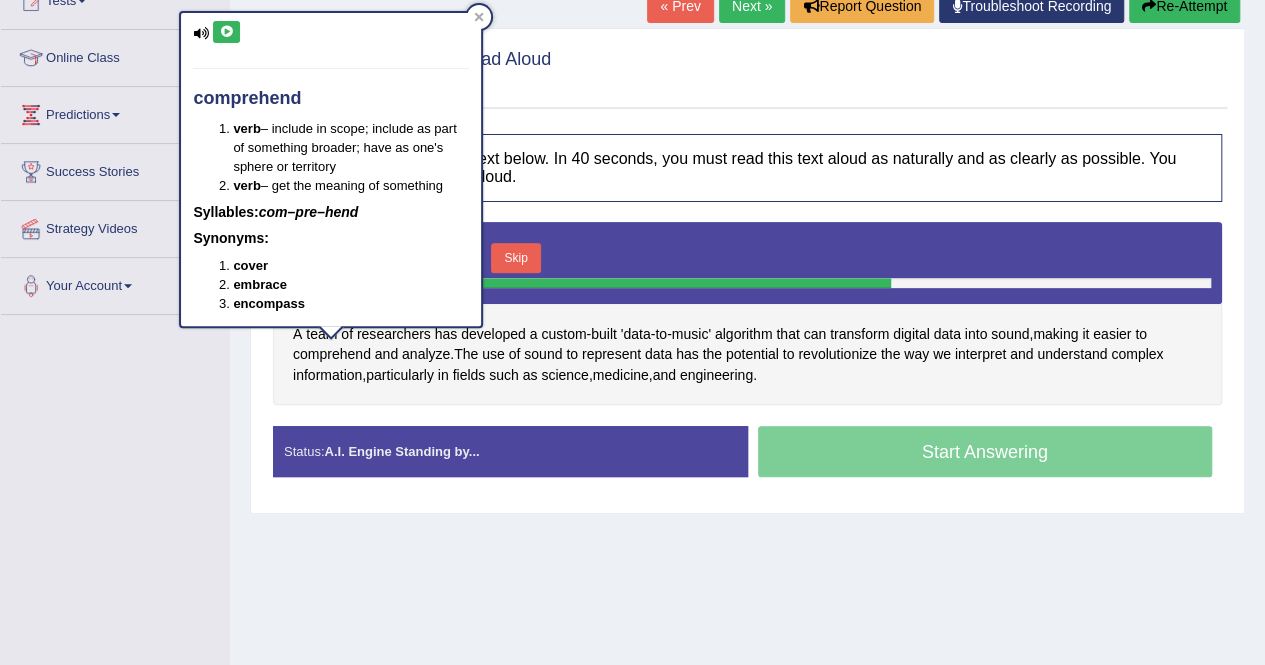 click on "comprehend verb  – include in scope; include as part of something broader; have as one's sphere or territory verb  – get the meaning of something Syllables:  com–pre–hend Synonyms:  cover embrace encompass" at bounding box center (331, 169) 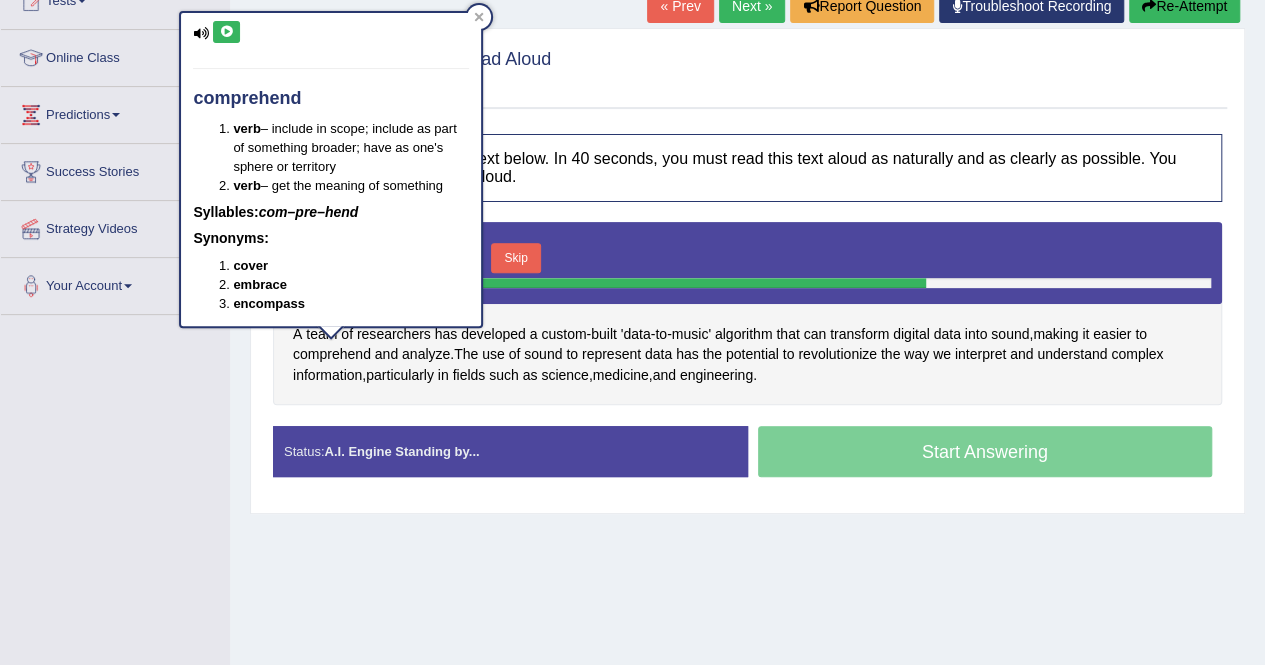 click at bounding box center (226, 32) 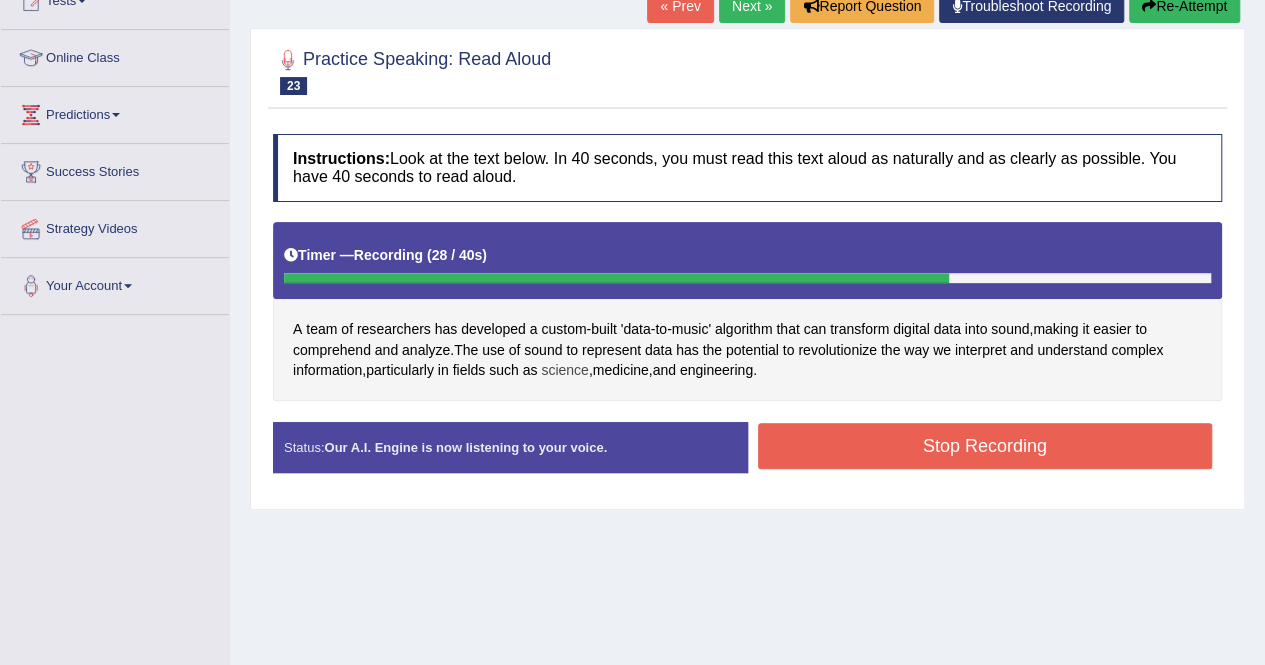 drag, startPoint x: 713, startPoint y: 355, endPoint x: 571, endPoint y: 371, distance: 142.89856 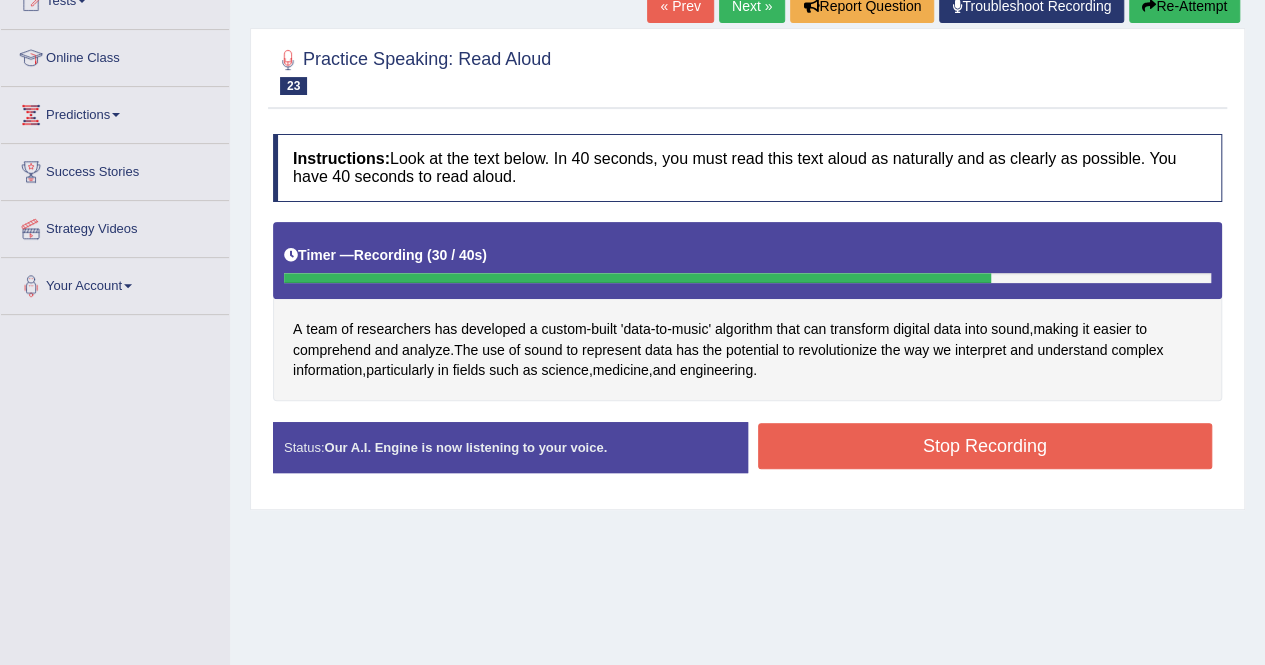 click on "Stop Recording" at bounding box center (985, 446) 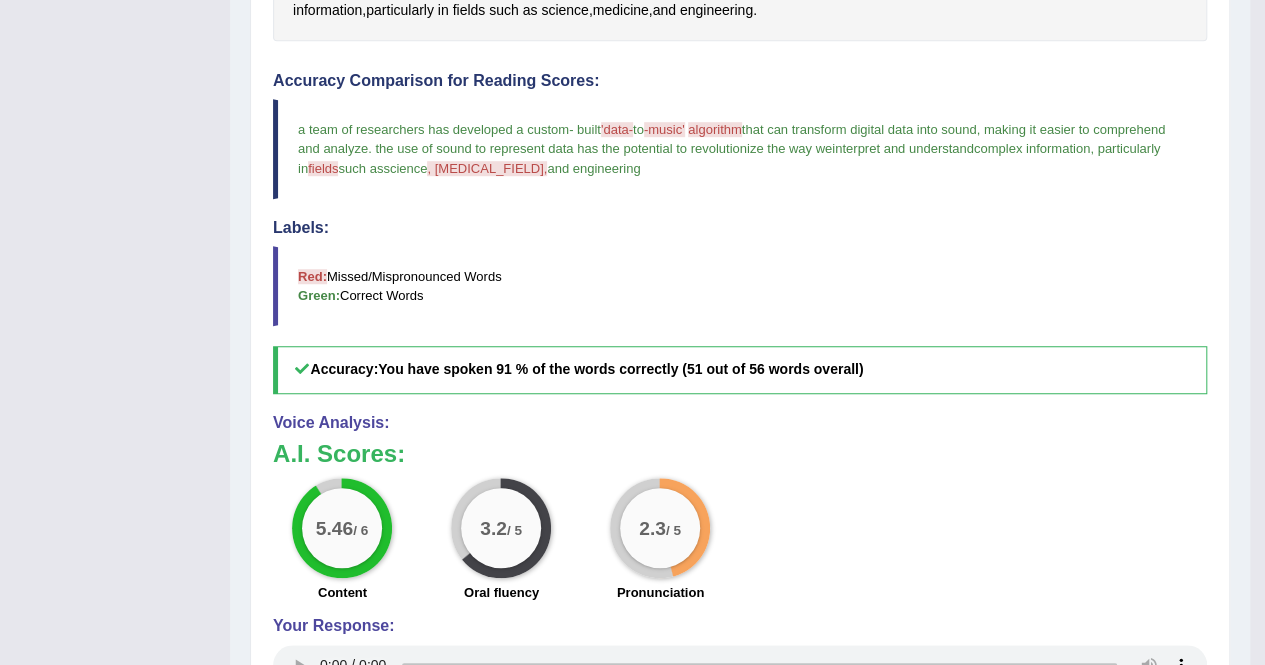 scroll, scrollTop: 640, scrollLeft: 0, axis: vertical 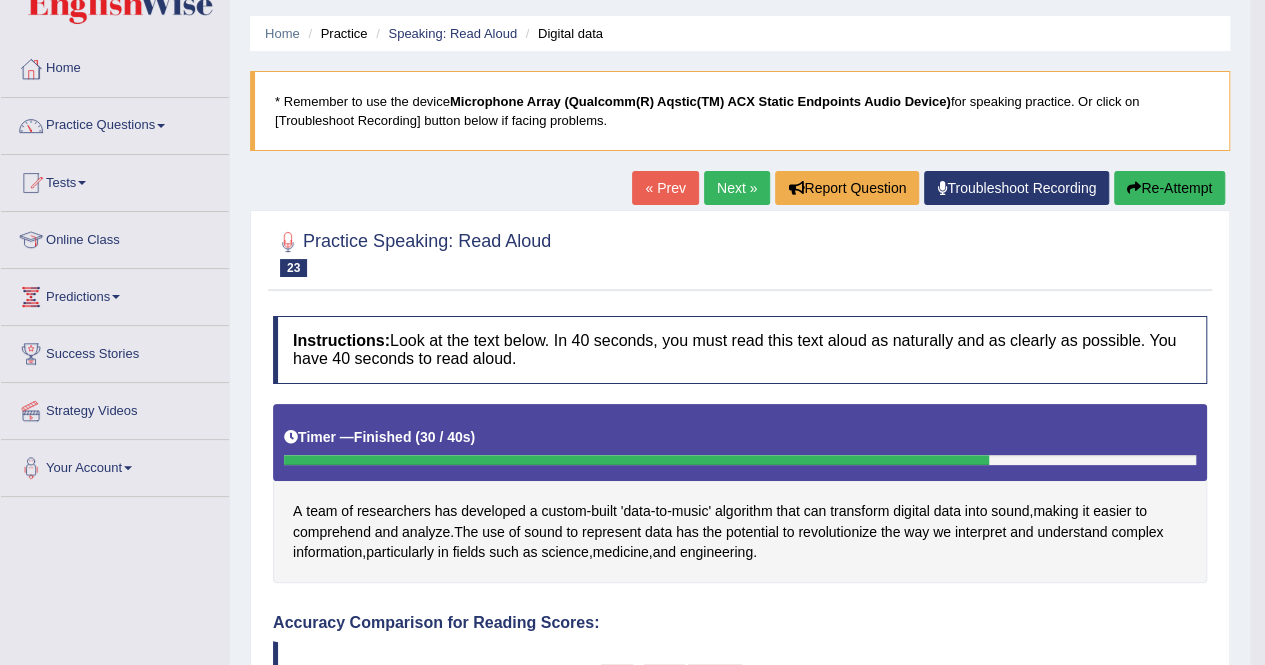click on "Re-Attempt" at bounding box center [1169, 188] 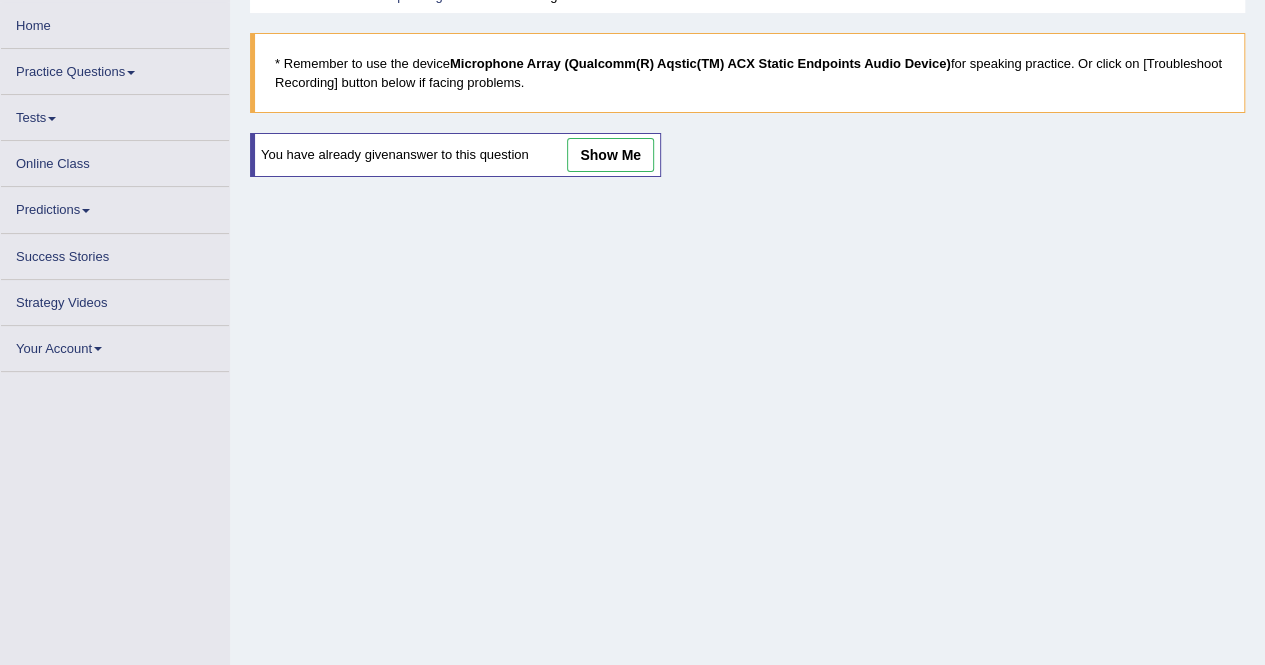 scroll, scrollTop: 0, scrollLeft: 0, axis: both 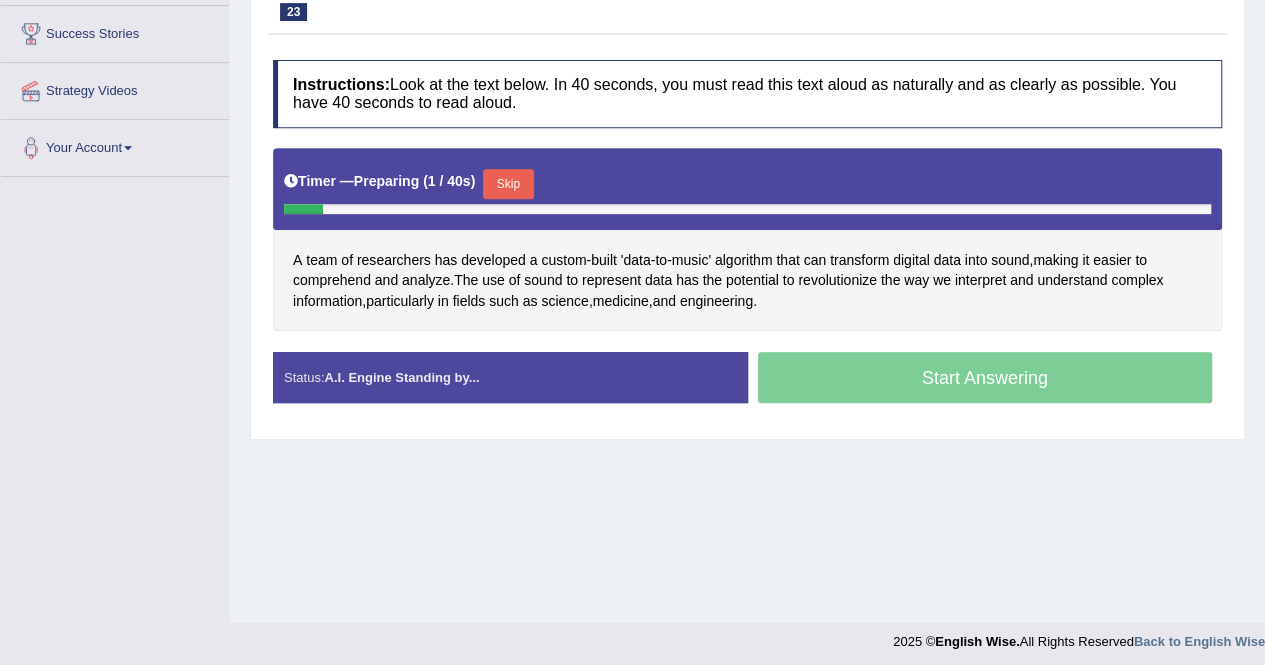 click on "Skip" at bounding box center [508, 184] 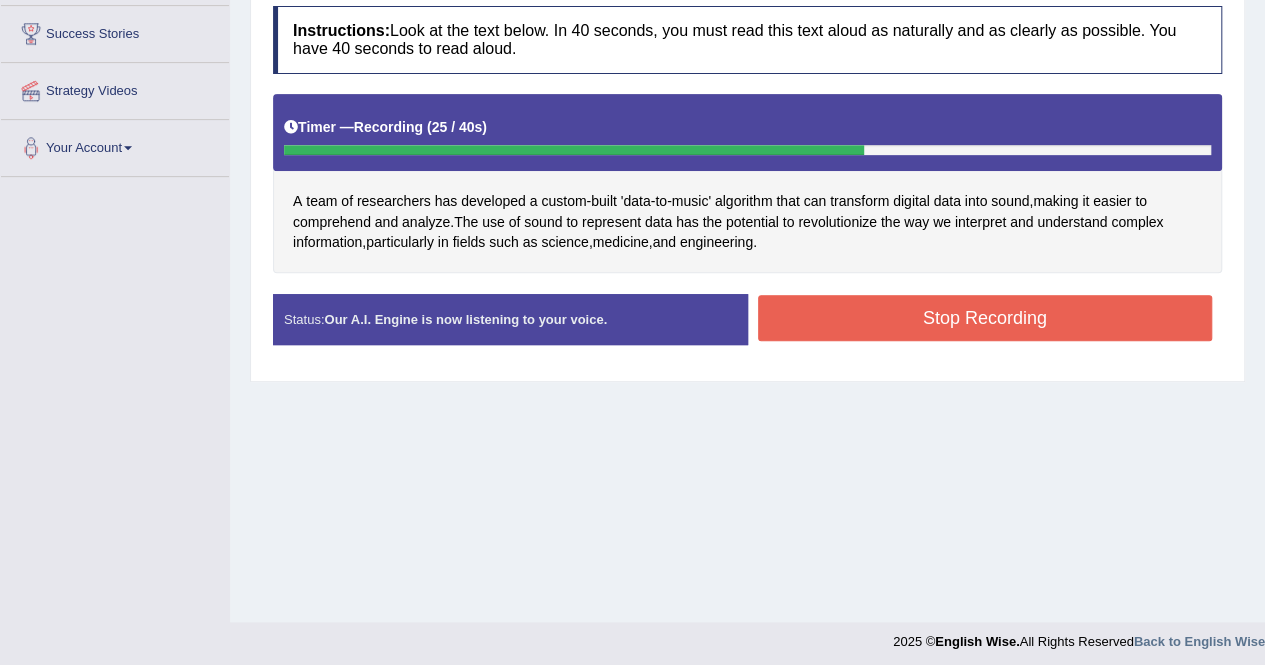 click on "Stop Recording" at bounding box center (985, 318) 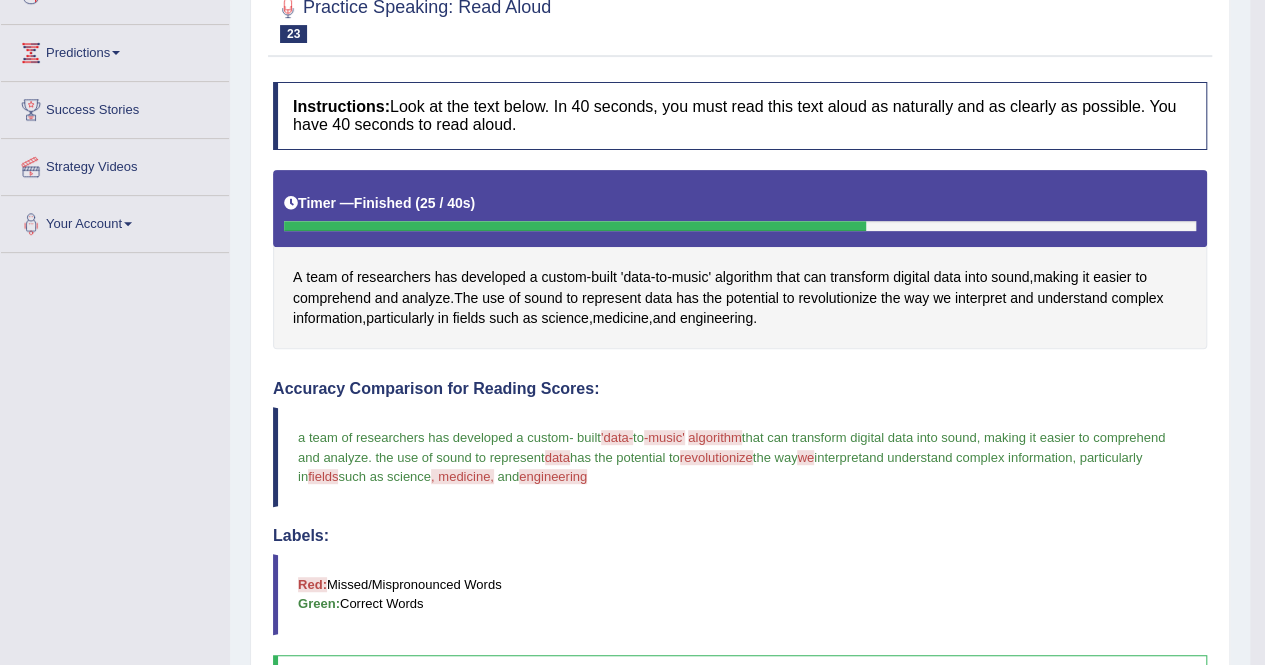 scroll, scrollTop: 182, scrollLeft: 0, axis: vertical 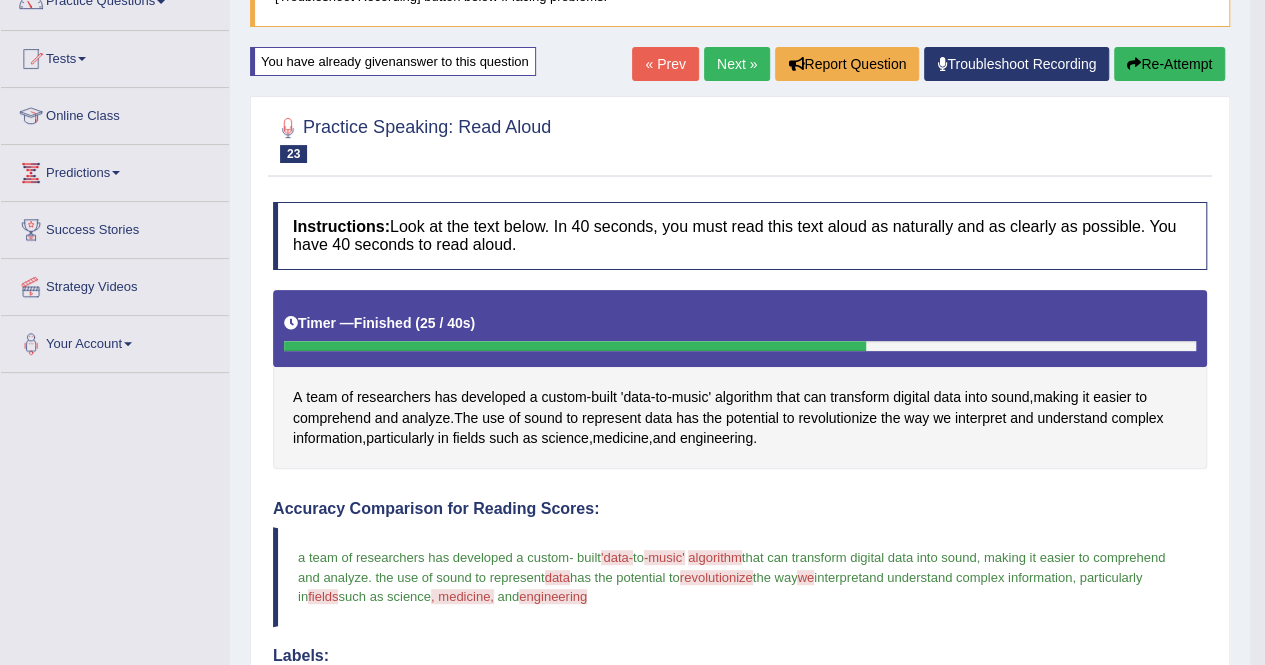 click on "Next »" at bounding box center [737, 64] 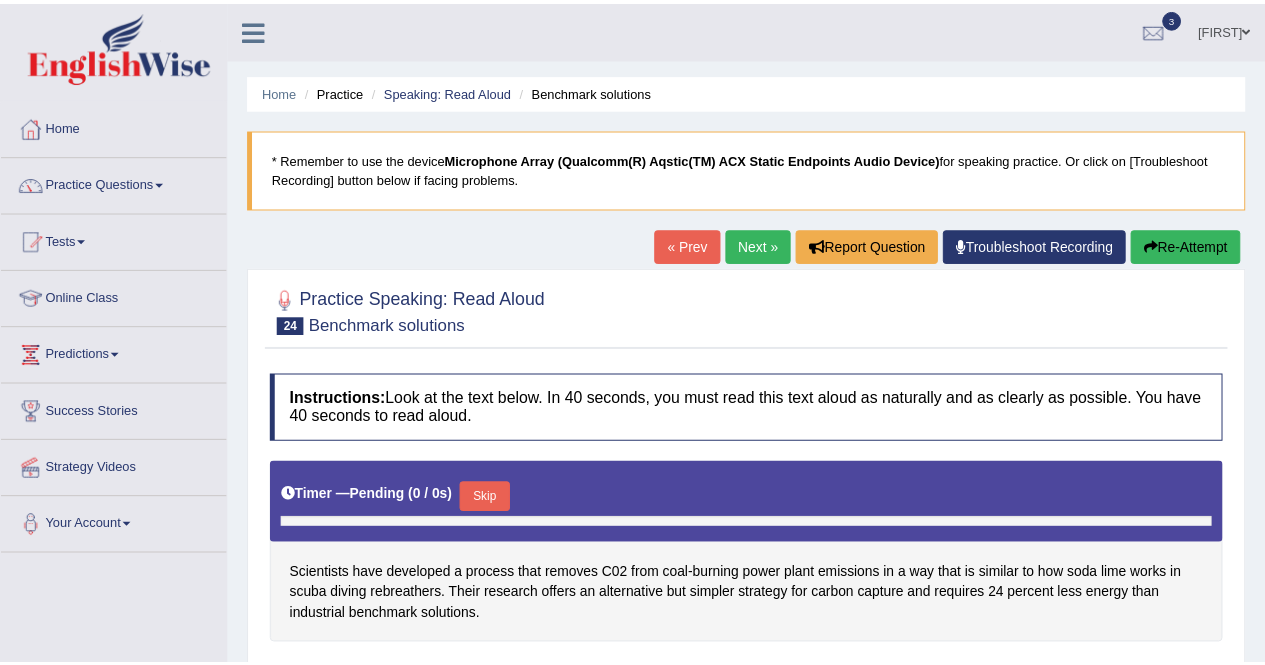 scroll, scrollTop: 0, scrollLeft: 0, axis: both 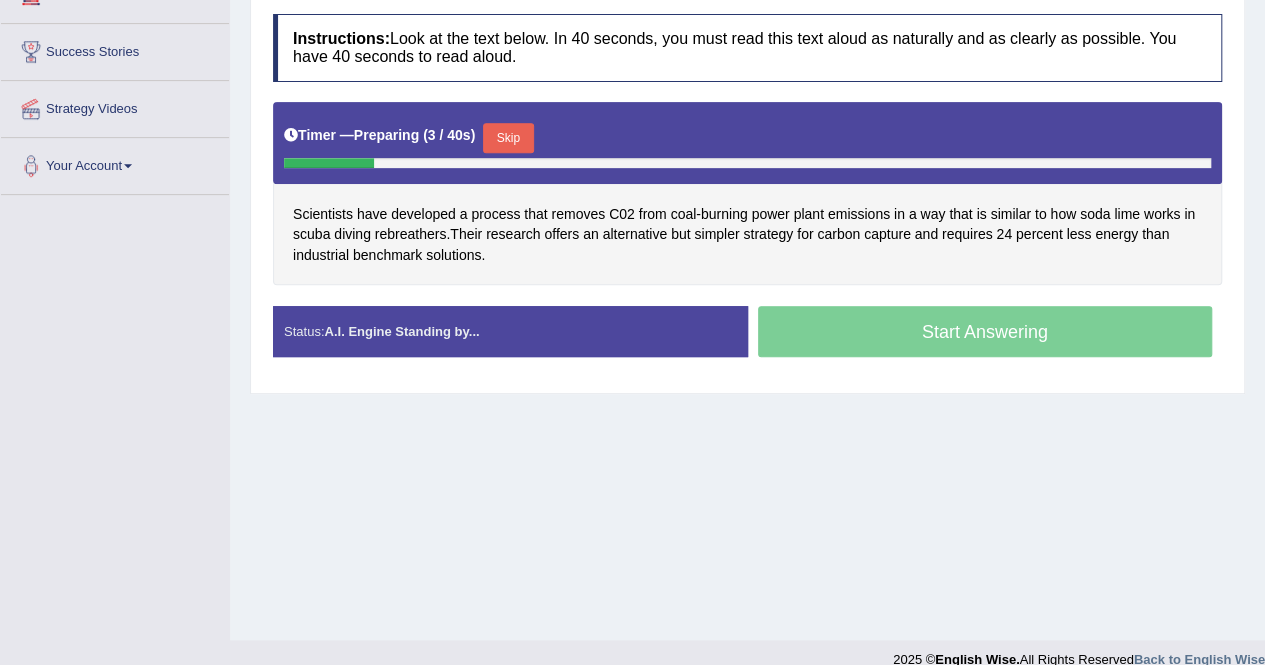 click on "Skip" at bounding box center (508, 138) 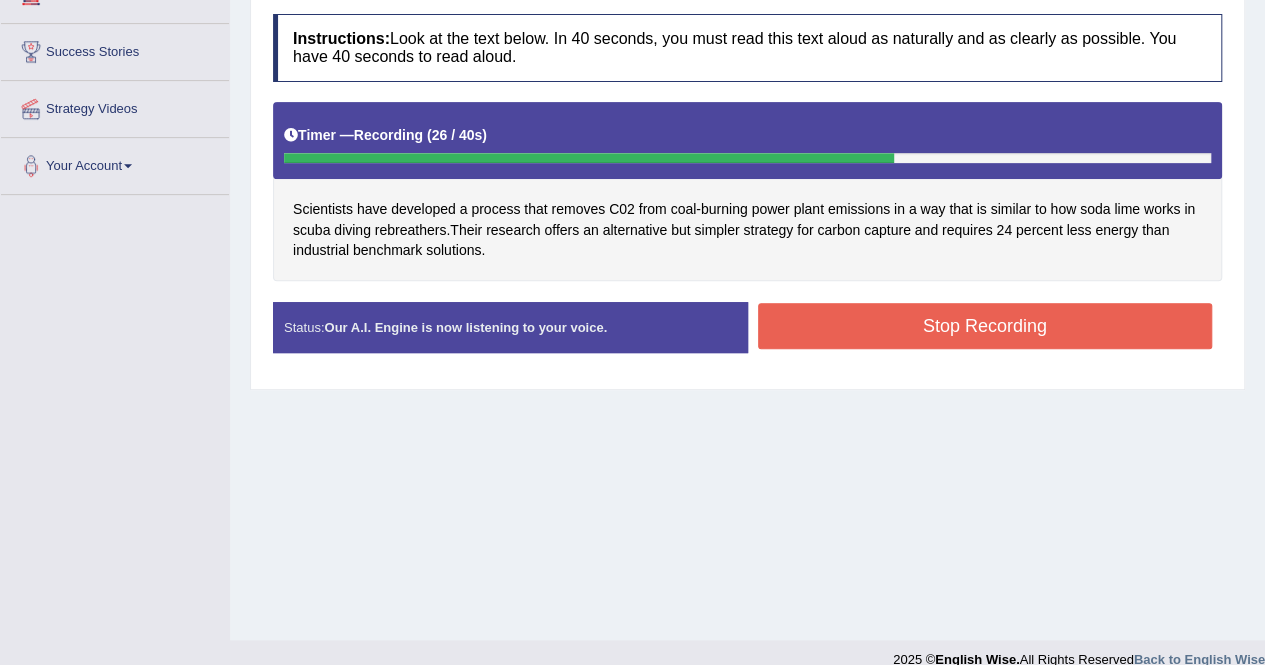 click on "Stop Recording" at bounding box center (985, 326) 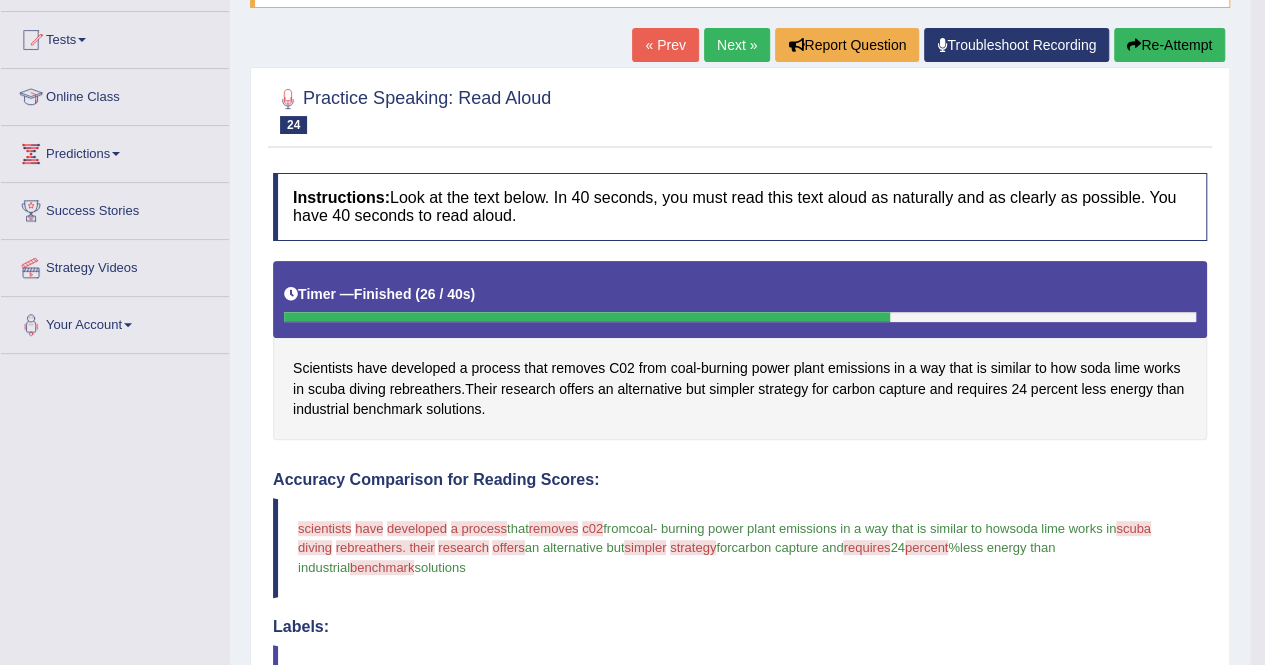 scroll, scrollTop: 200, scrollLeft: 0, axis: vertical 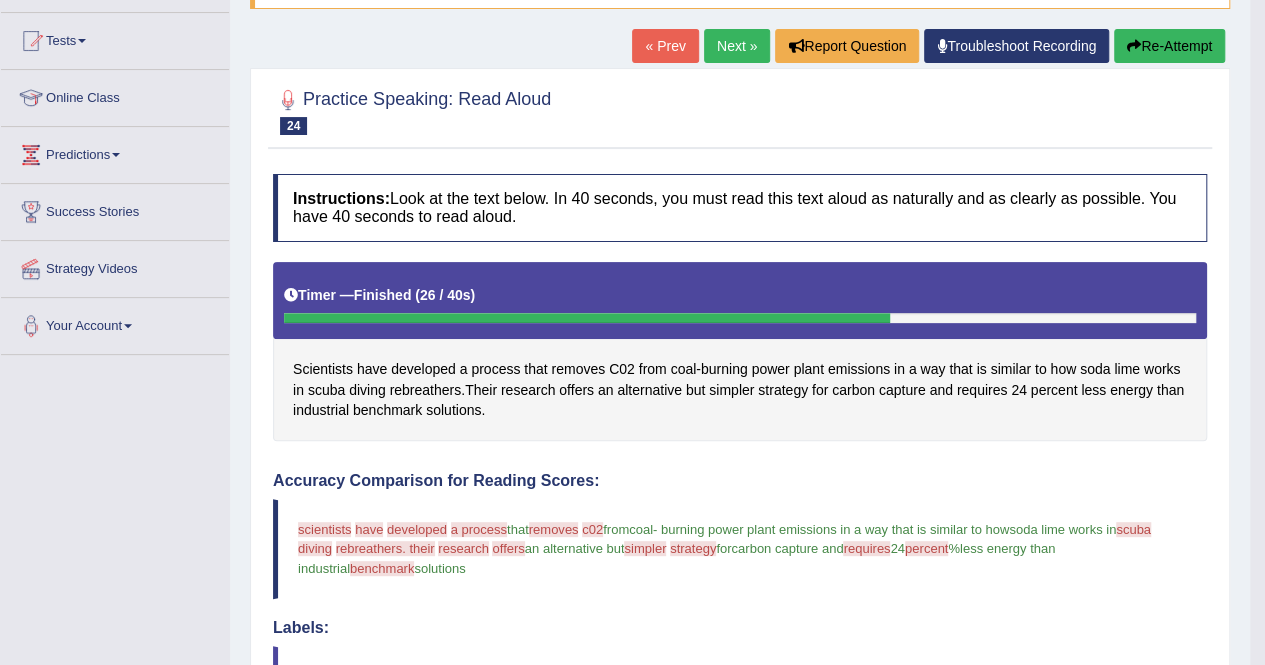 click on "Re-Attempt" at bounding box center (1169, 46) 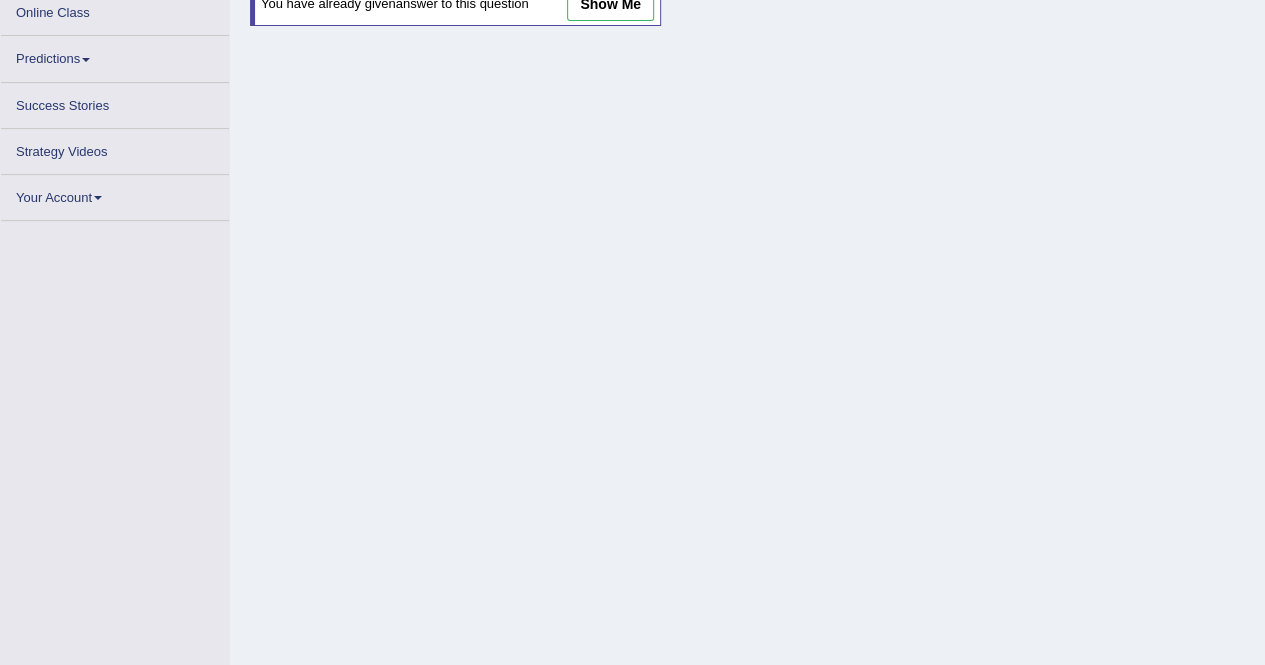 scroll, scrollTop: 0, scrollLeft: 0, axis: both 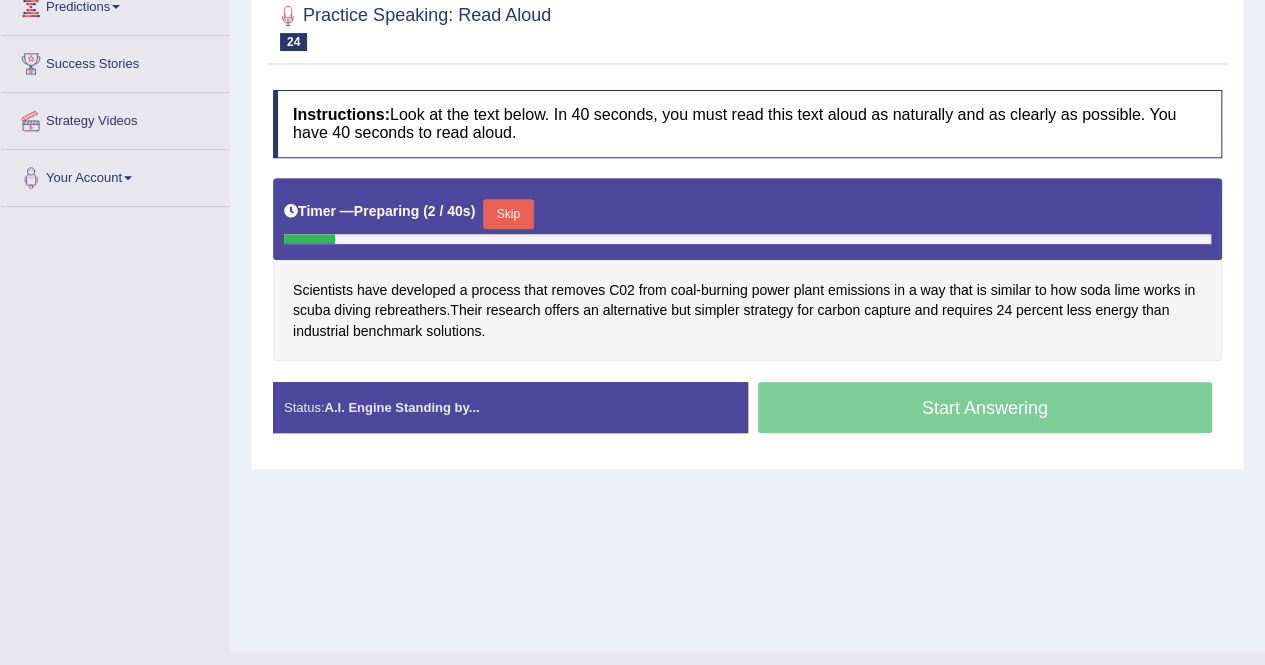 click on "Skip" at bounding box center (508, 214) 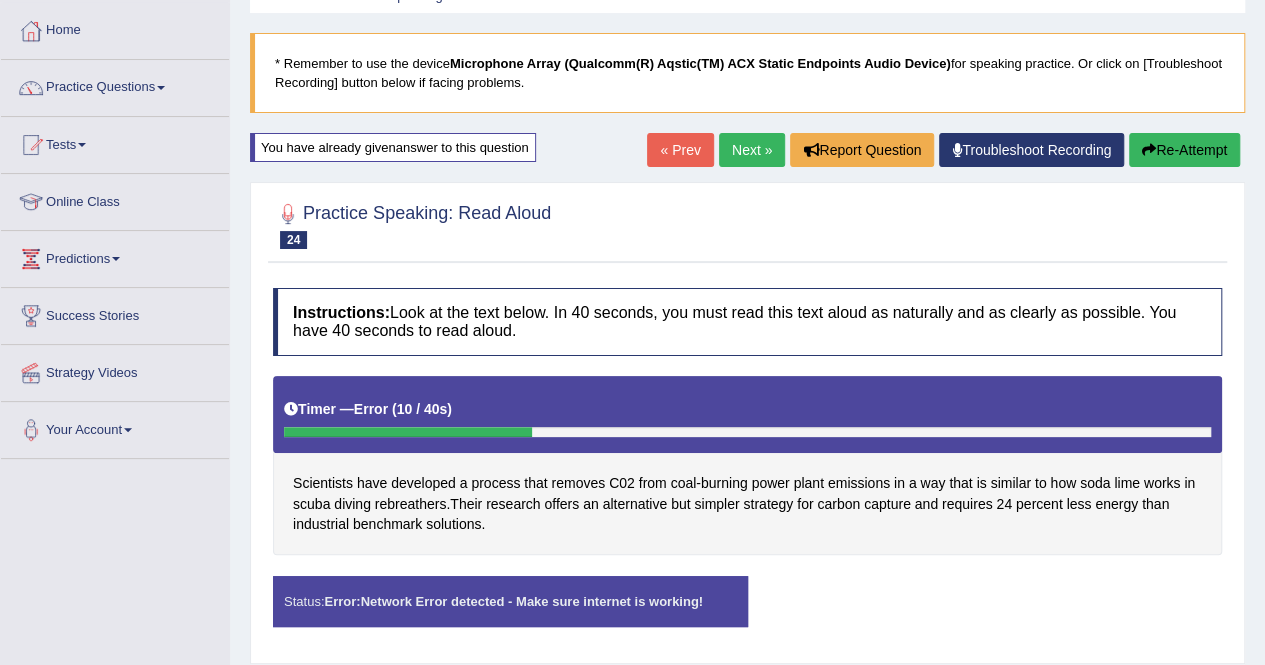 scroll, scrollTop: 68, scrollLeft: 0, axis: vertical 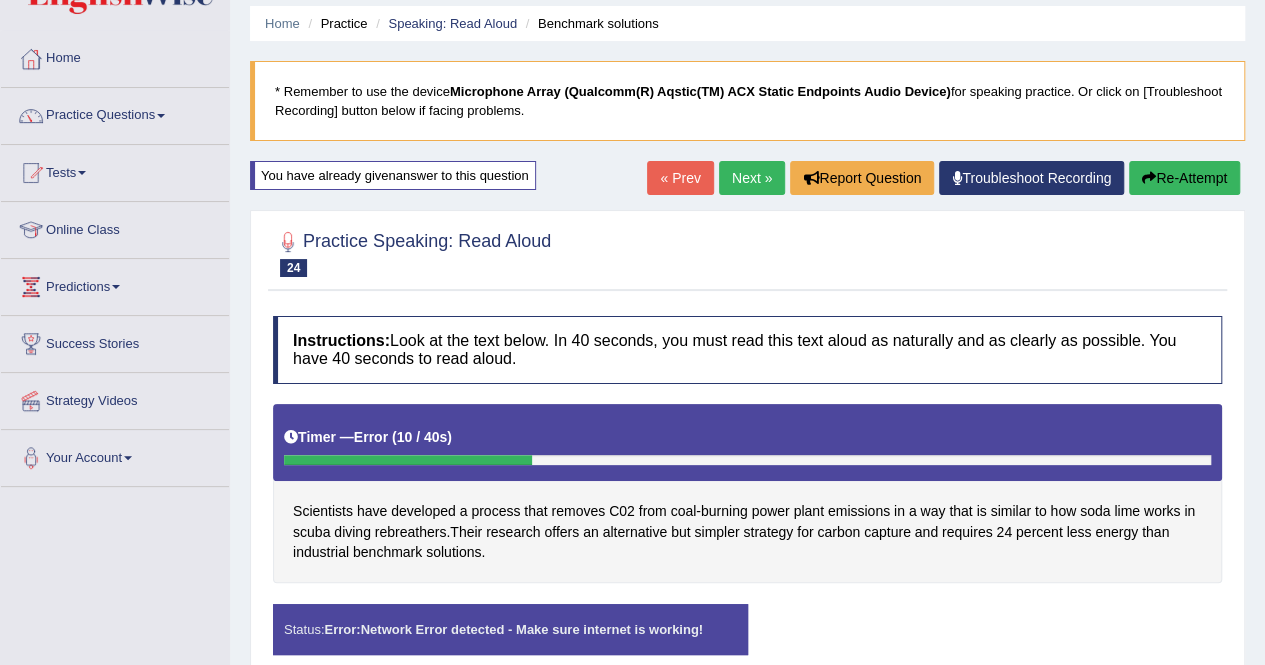 click on "Re-Attempt" at bounding box center [1184, 178] 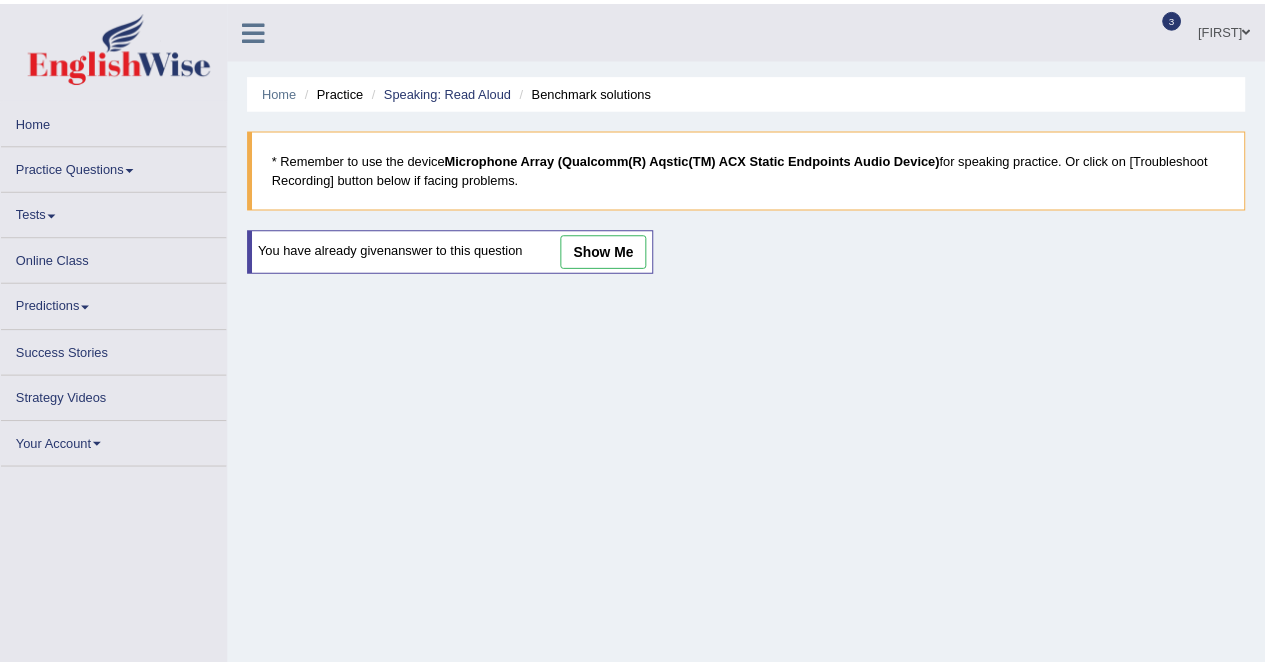 scroll, scrollTop: 68, scrollLeft: 0, axis: vertical 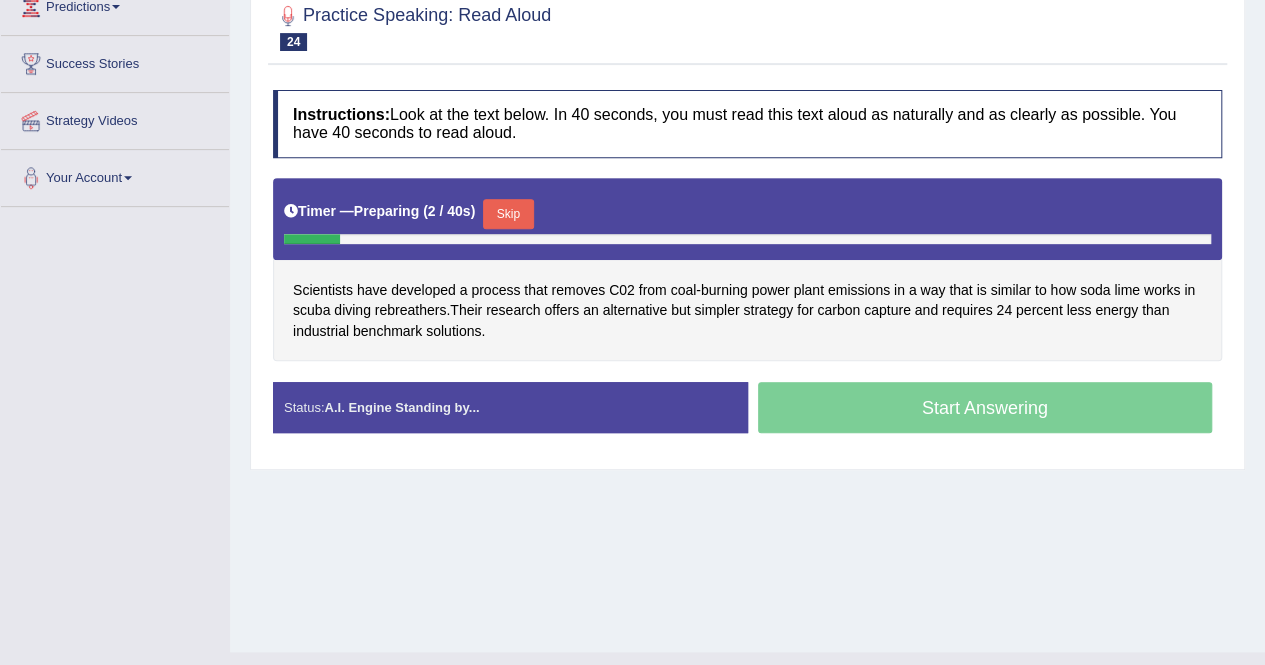 click on "Skip" at bounding box center [508, 214] 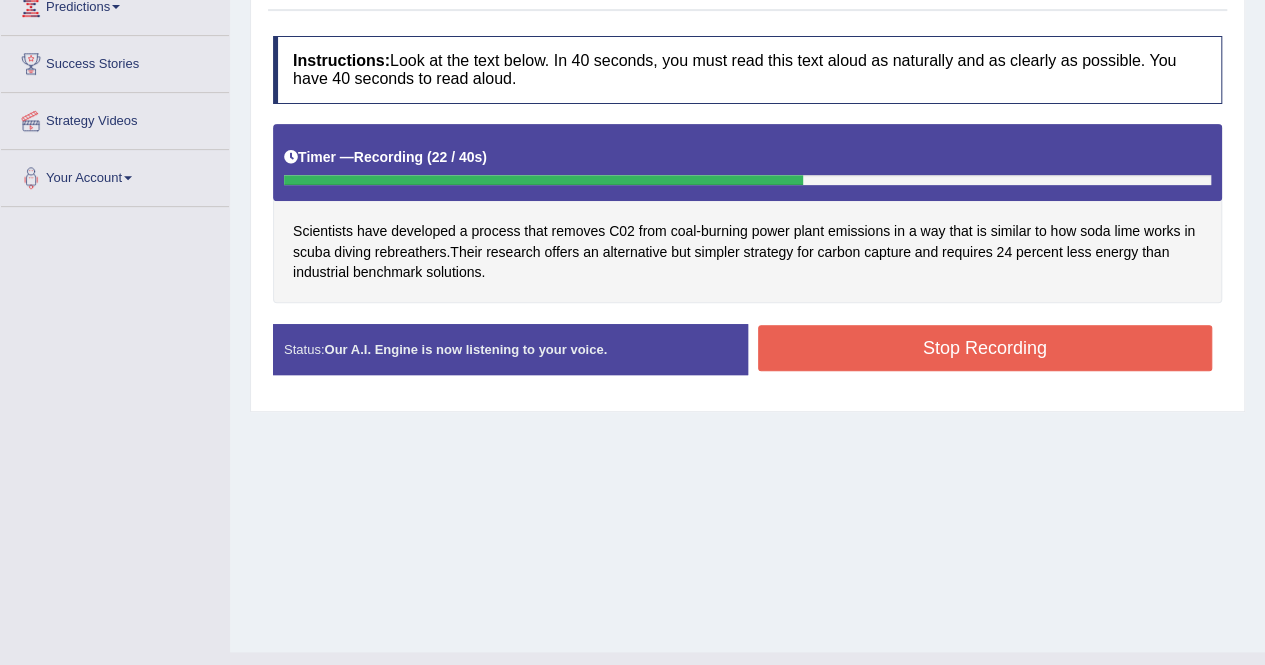click on "Stop Recording" at bounding box center [985, 348] 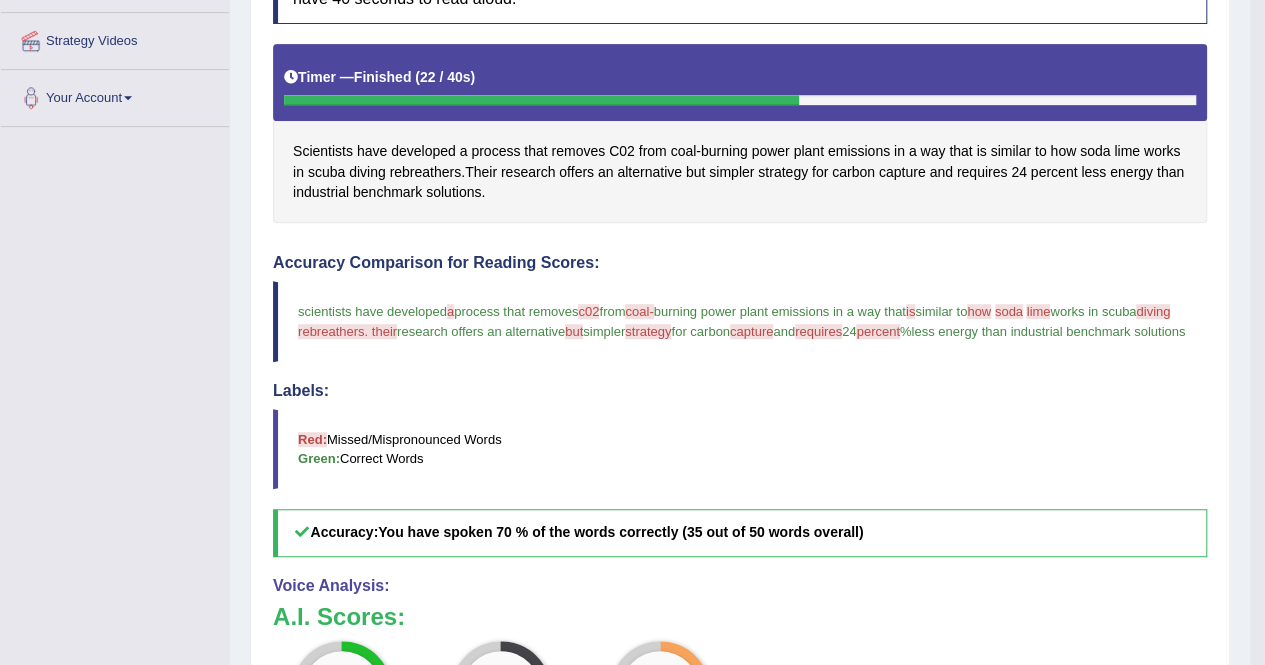 scroll, scrollTop: 268, scrollLeft: 0, axis: vertical 